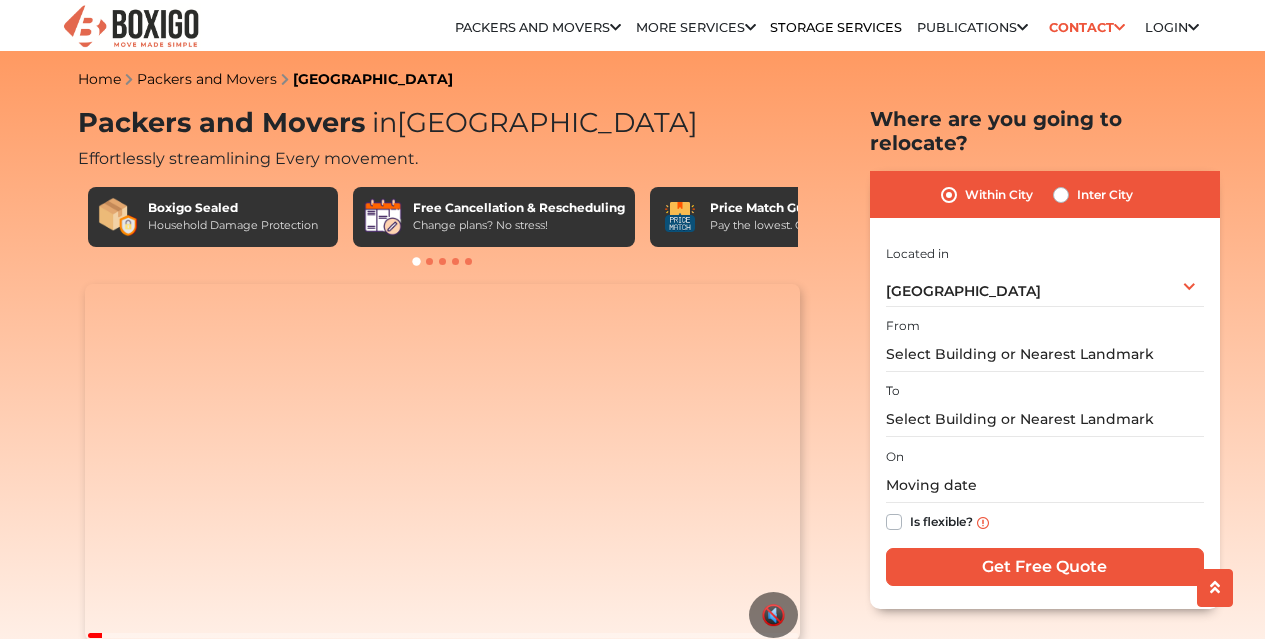 scroll, scrollTop: 179, scrollLeft: 0, axis: vertical 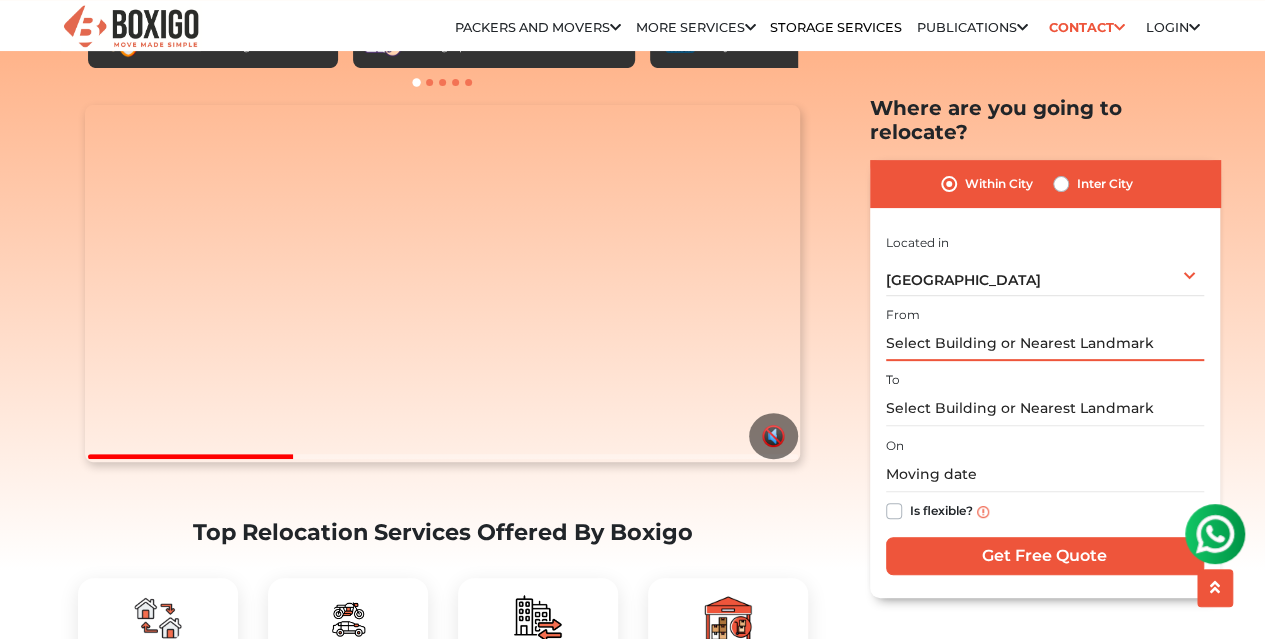 click at bounding box center [1045, 343] 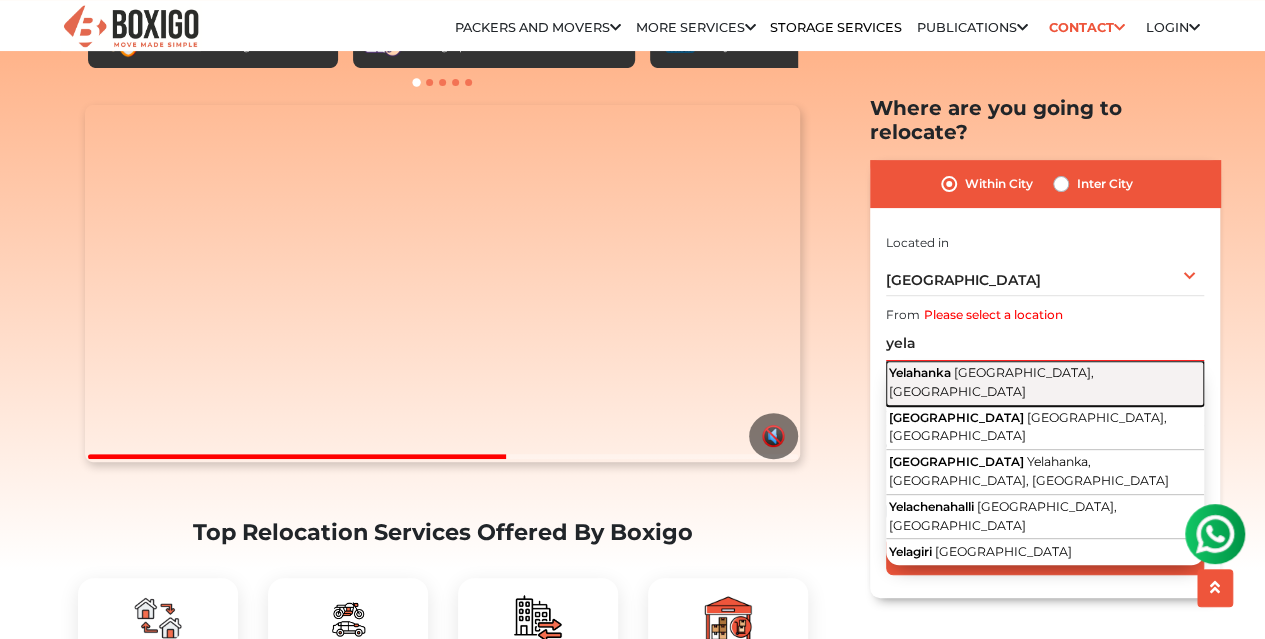 click on "Yelahanka" at bounding box center [920, 372] 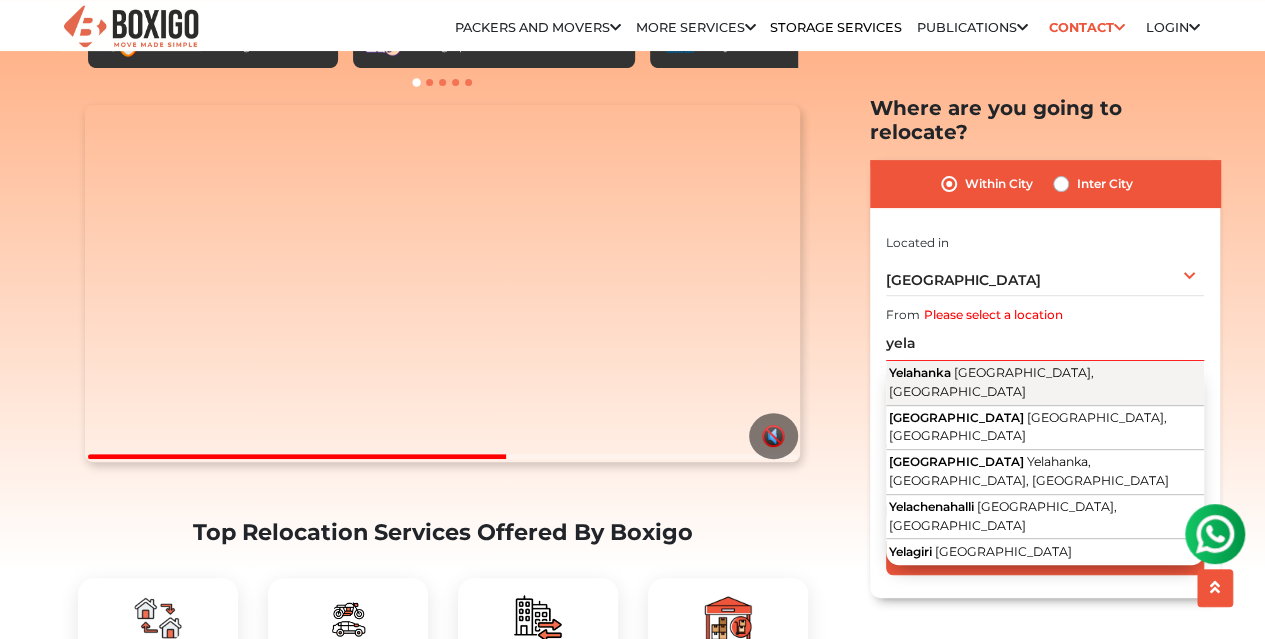 type on "Yelahanka, Bengaluru, Karnataka" 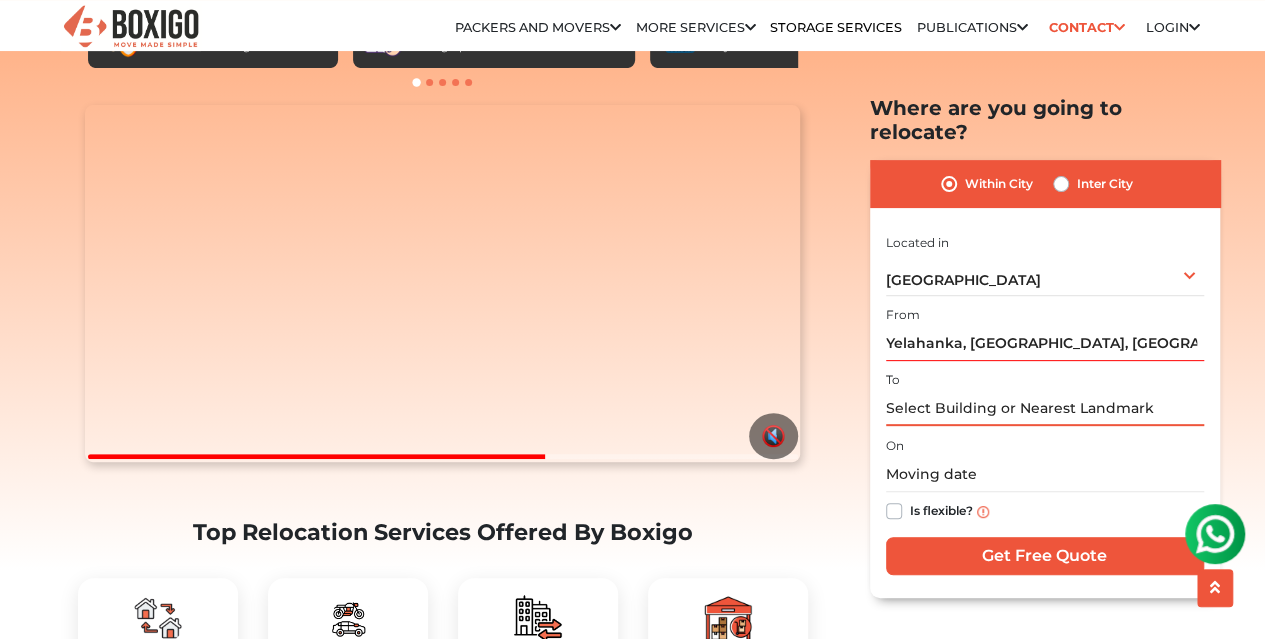 click at bounding box center (1045, 408) 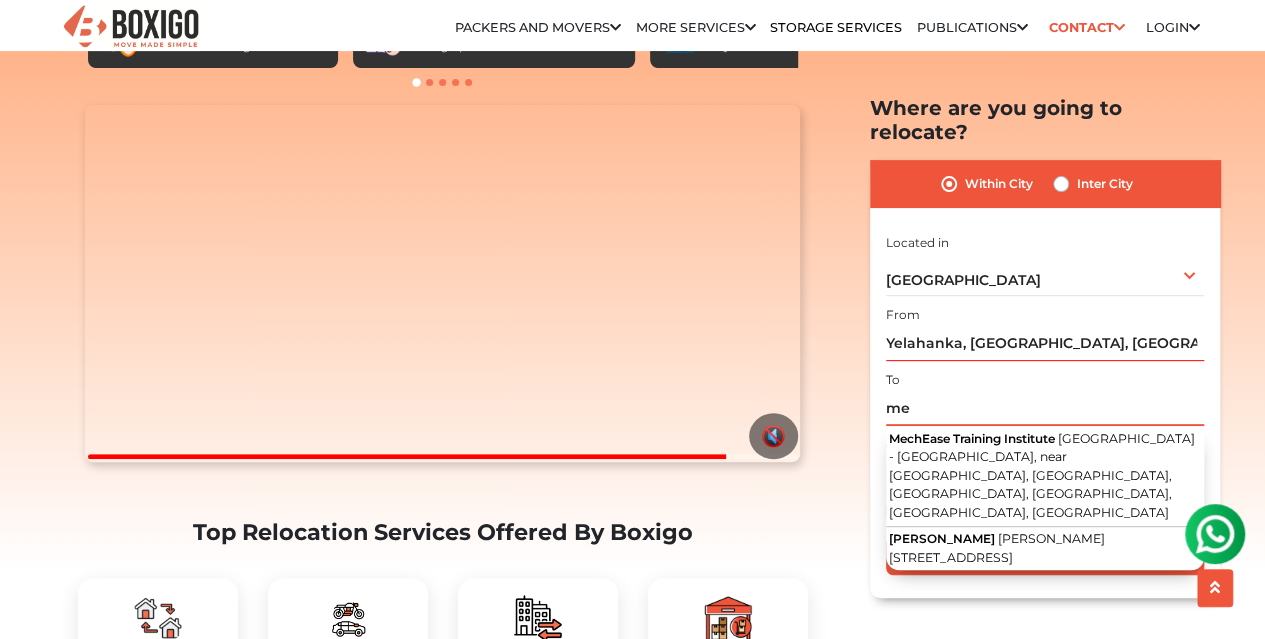 type on "m" 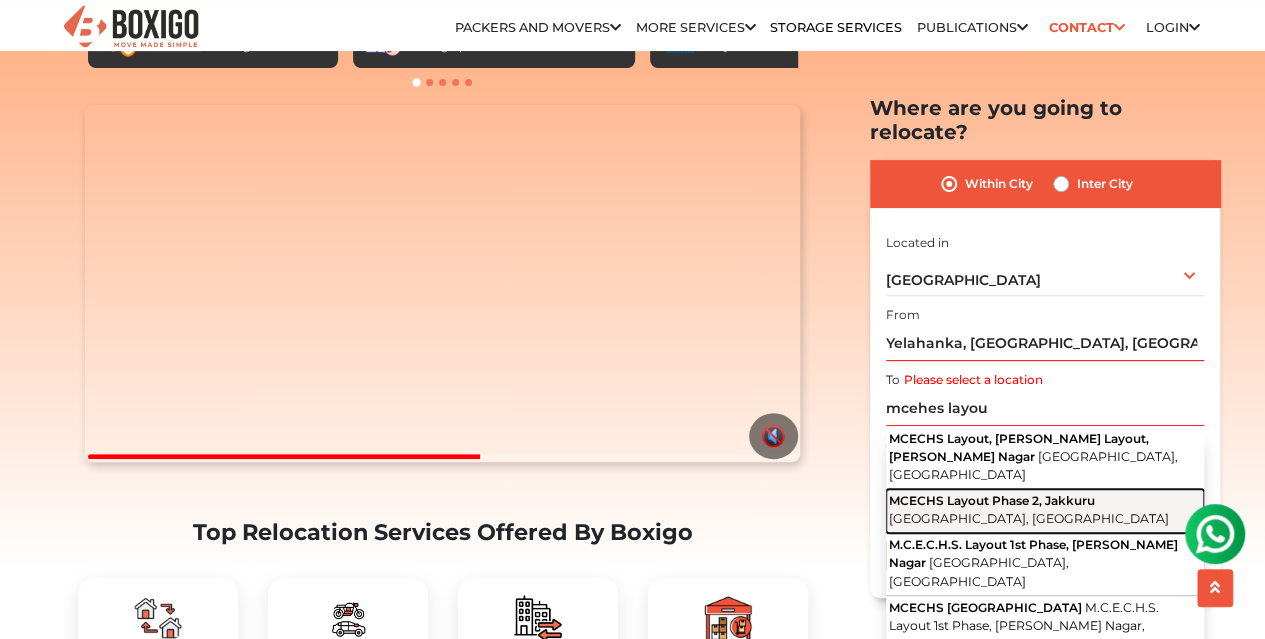 click on "MCECHS Layout Phase 2, Jakkuru" at bounding box center [992, 500] 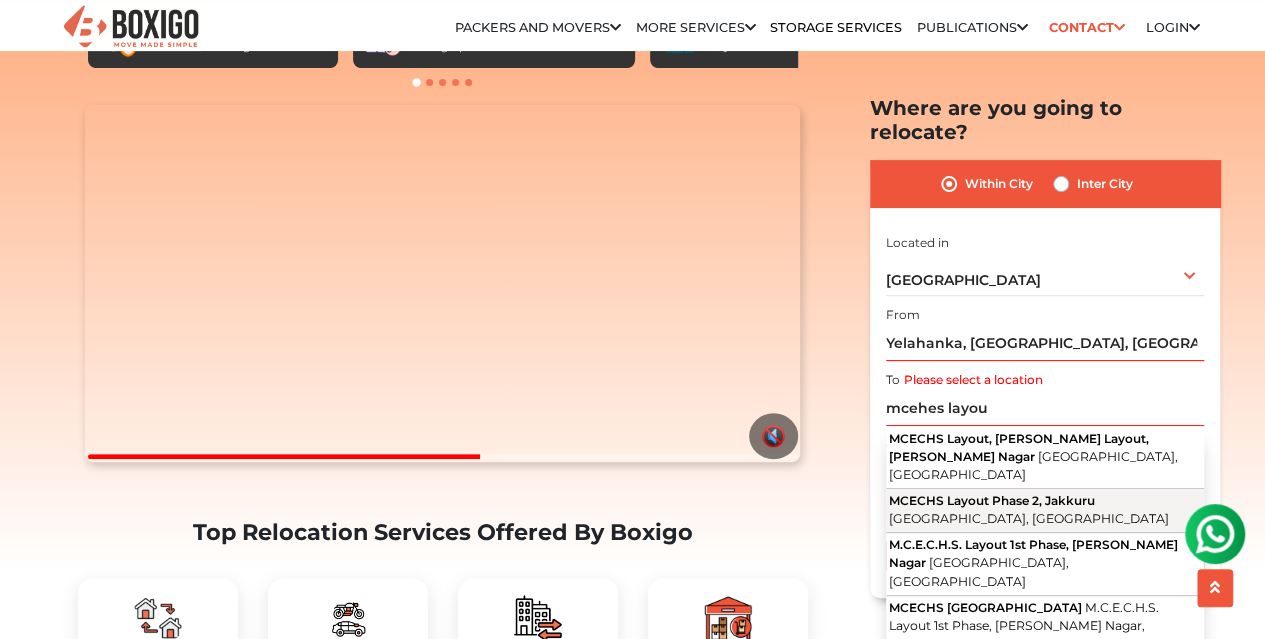 type on "MCECHS Layout Phase 2, Jakkuru, Bengaluru, Karnataka" 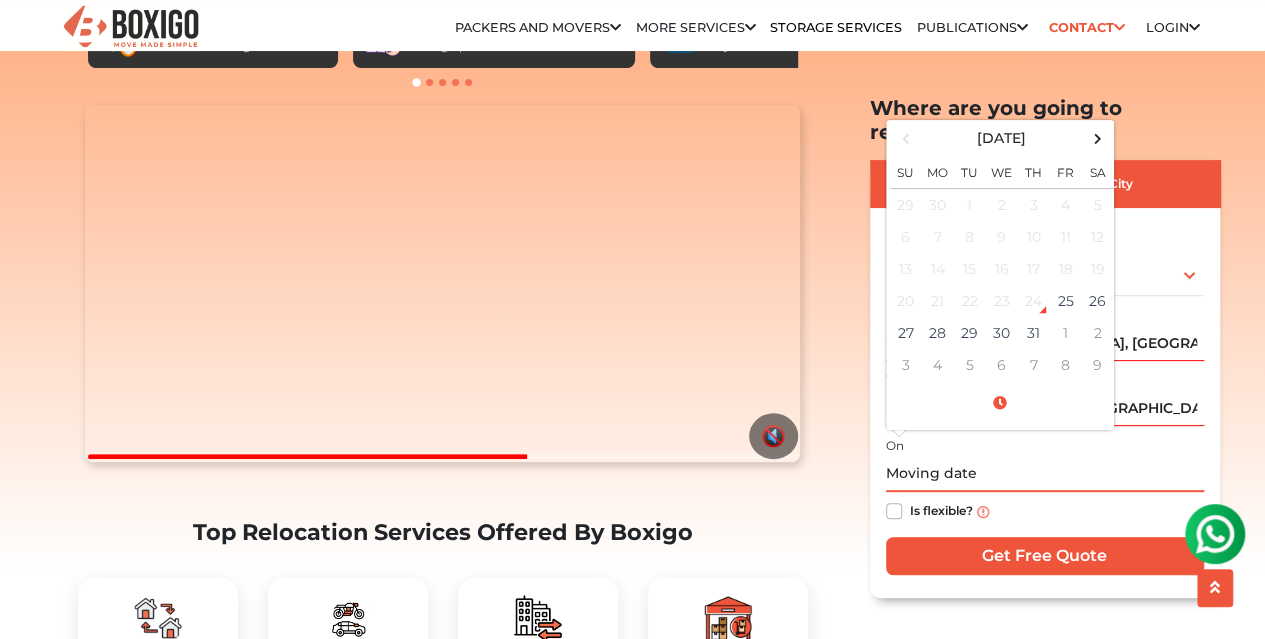 click at bounding box center (1045, 474) 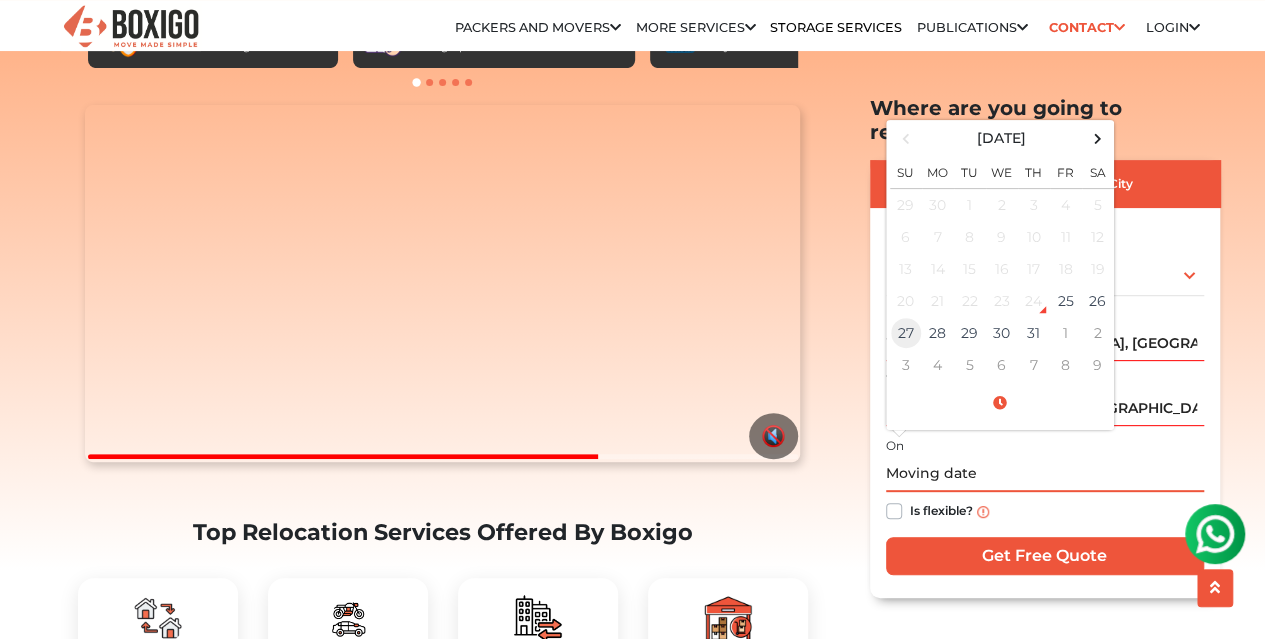 click on "27" at bounding box center [906, 333] 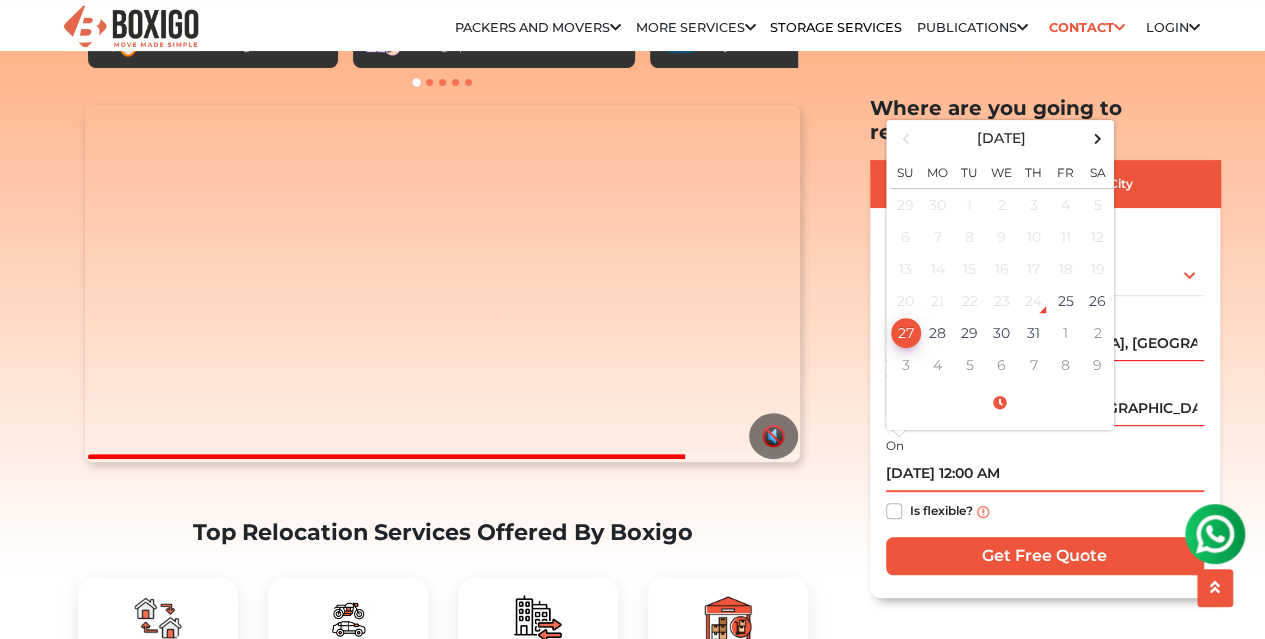 click on "07/27/2025 12:00 AM" at bounding box center [1045, 474] 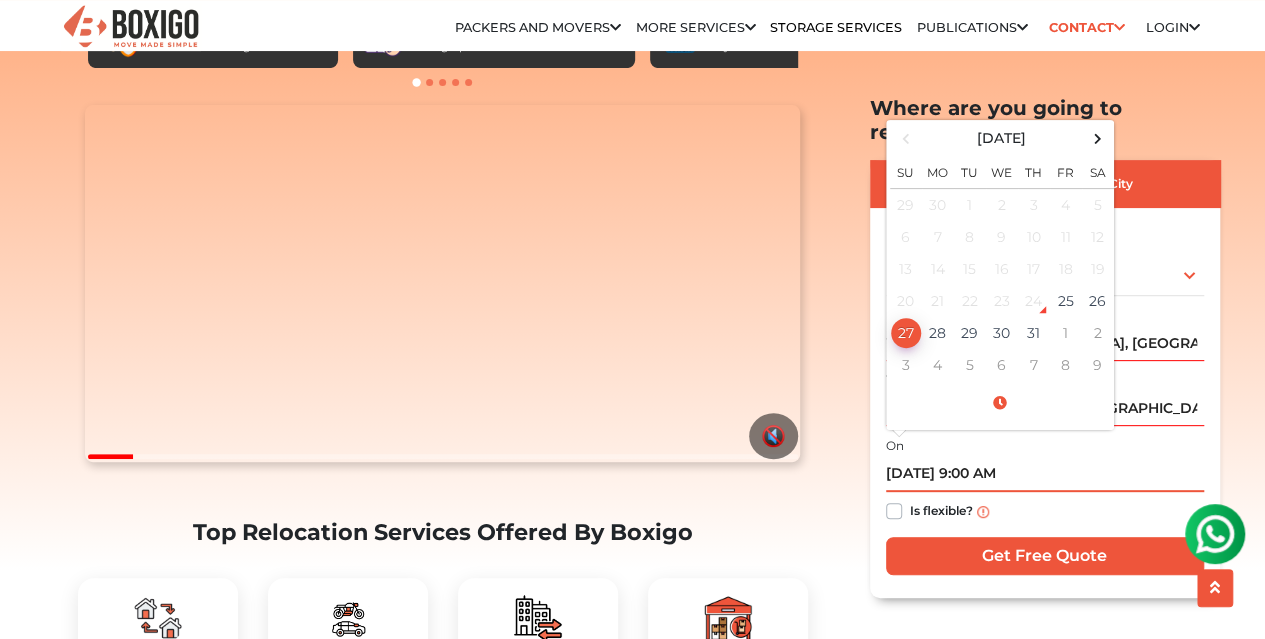 type on "07/27/2025 9:00 AM" 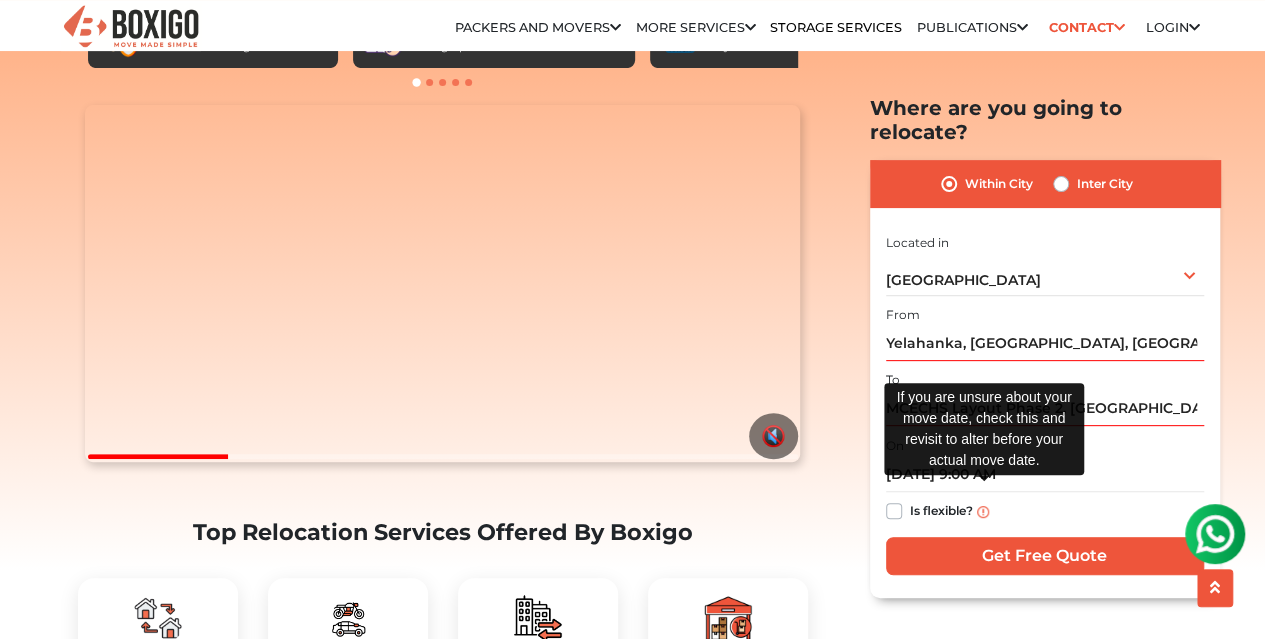 click at bounding box center [983, 511] 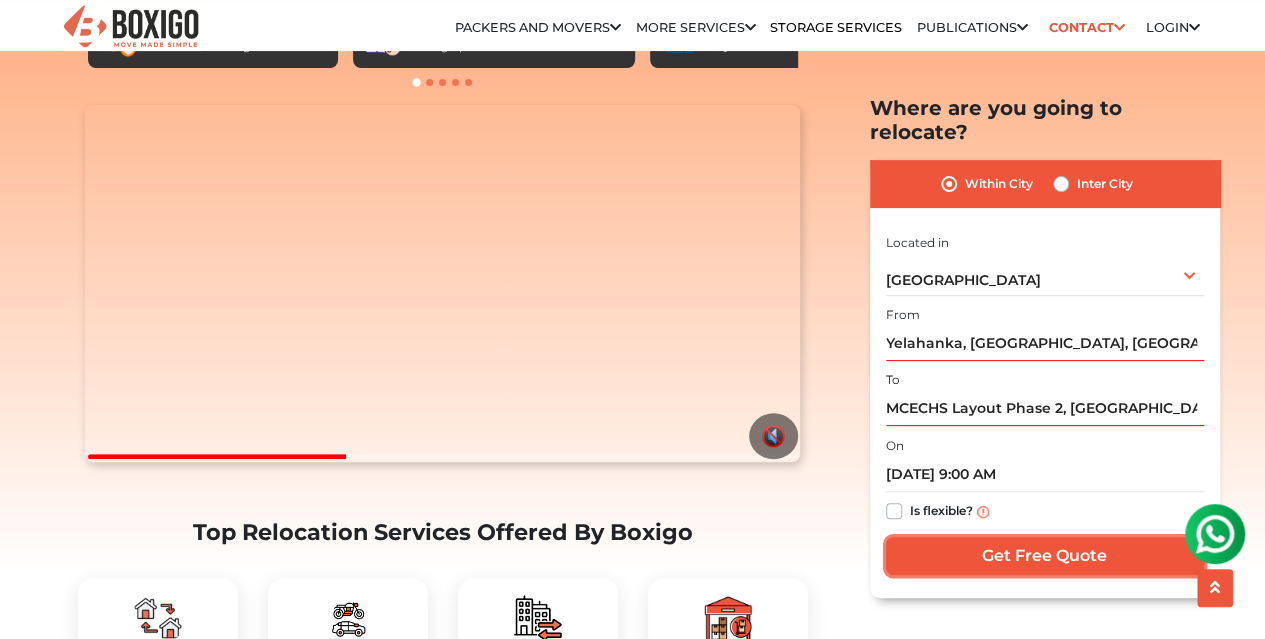 click on "Get Free Quote" at bounding box center (1045, 556) 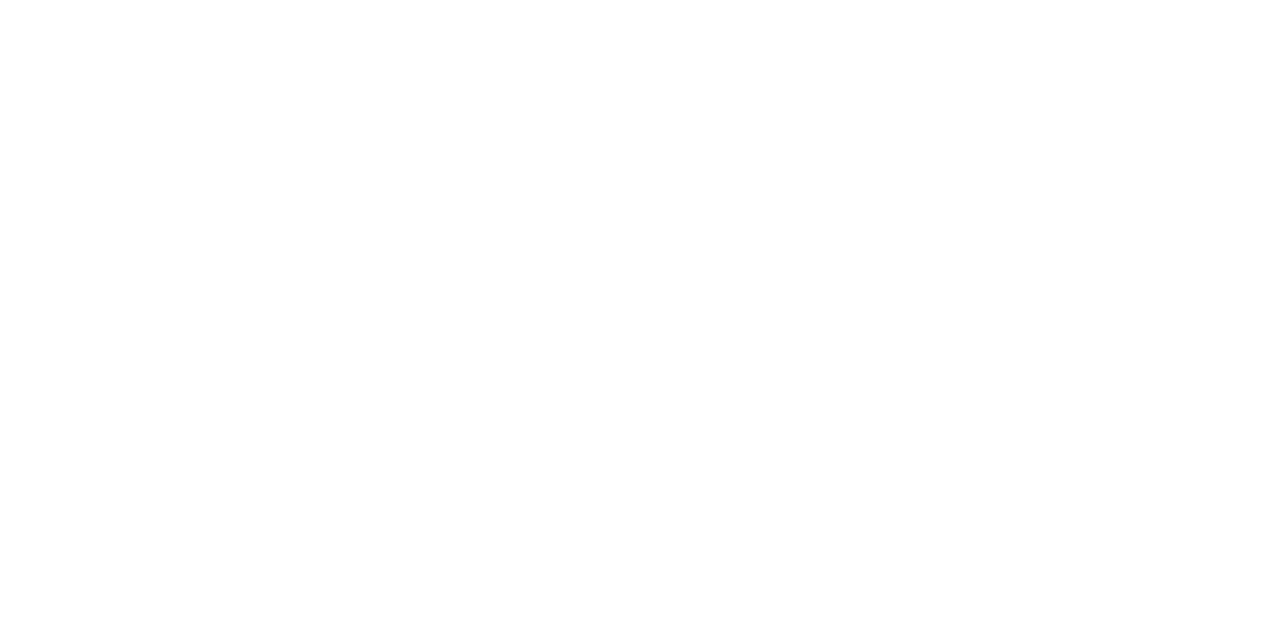scroll, scrollTop: 0, scrollLeft: 0, axis: both 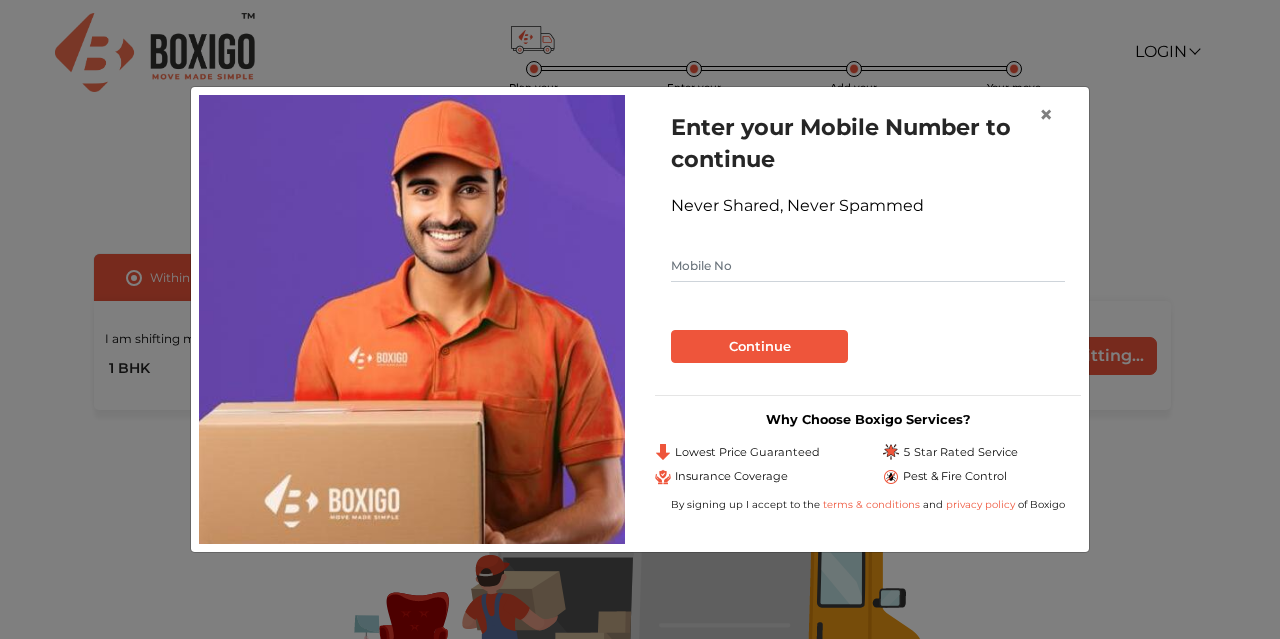 click at bounding box center [868, 266] 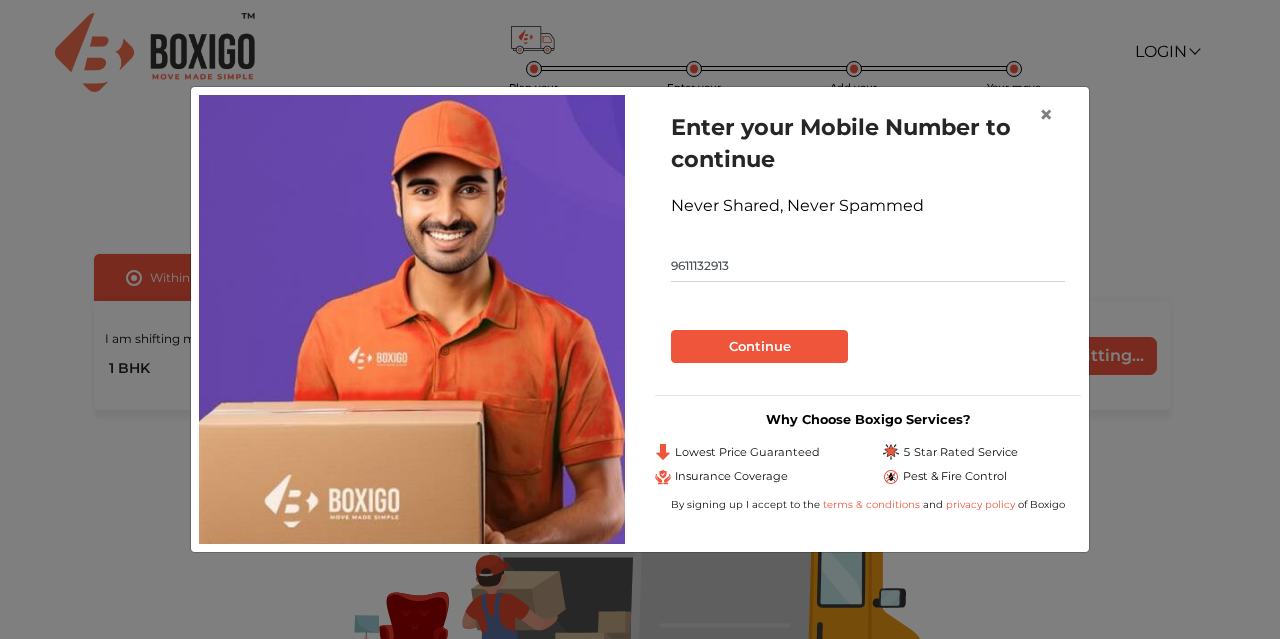 type on "9611132913" 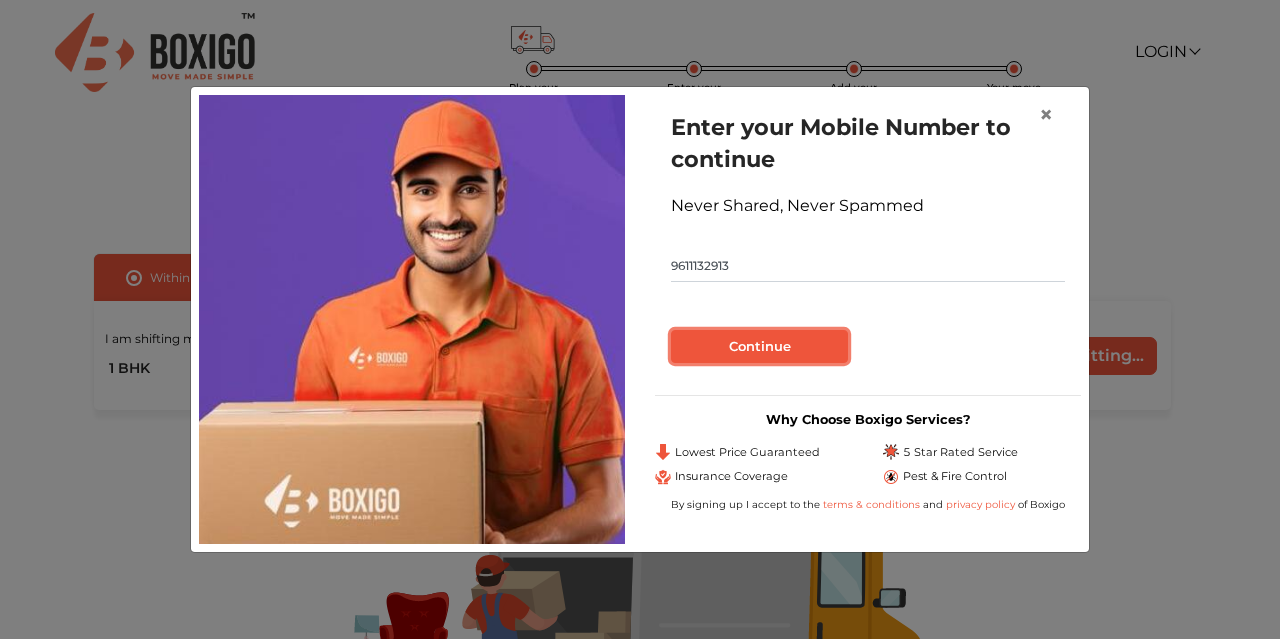 click on "Continue" at bounding box center (759, 347) 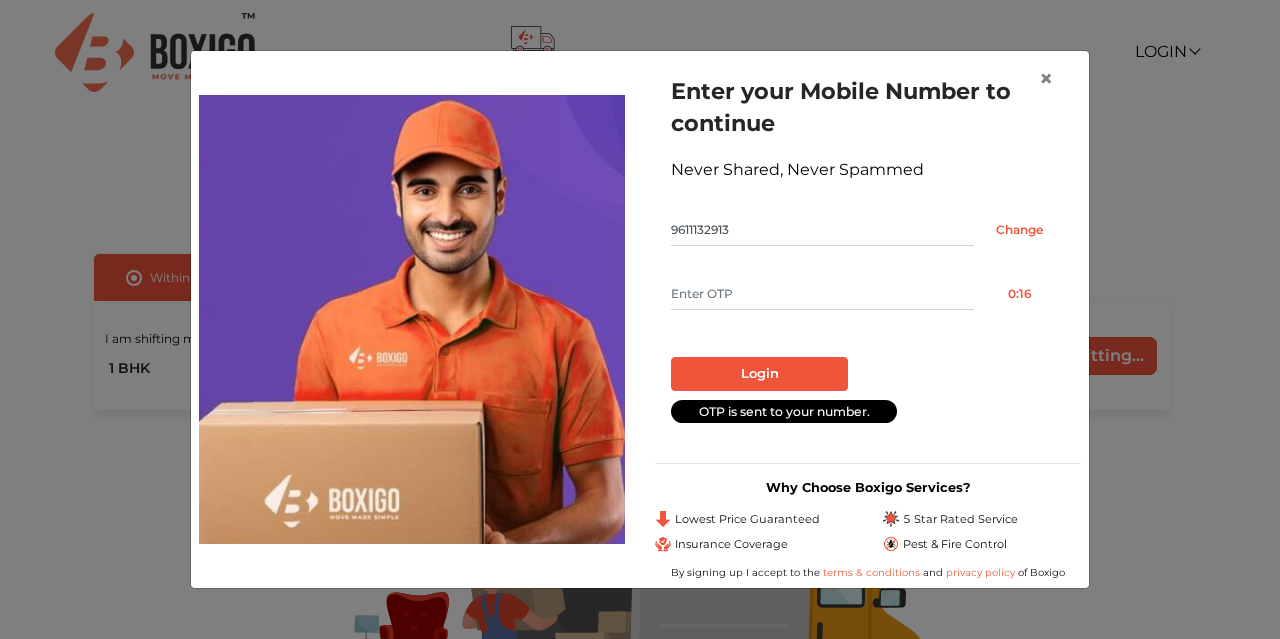 click at bounding box center (822, 294) 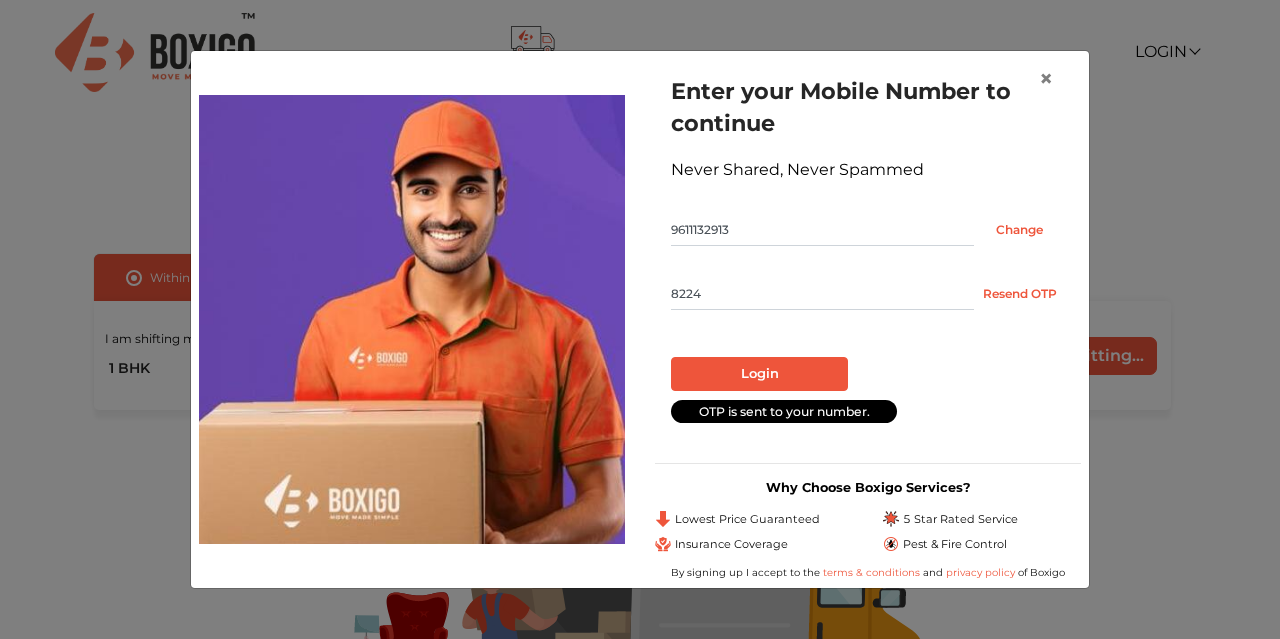 type on "8224" 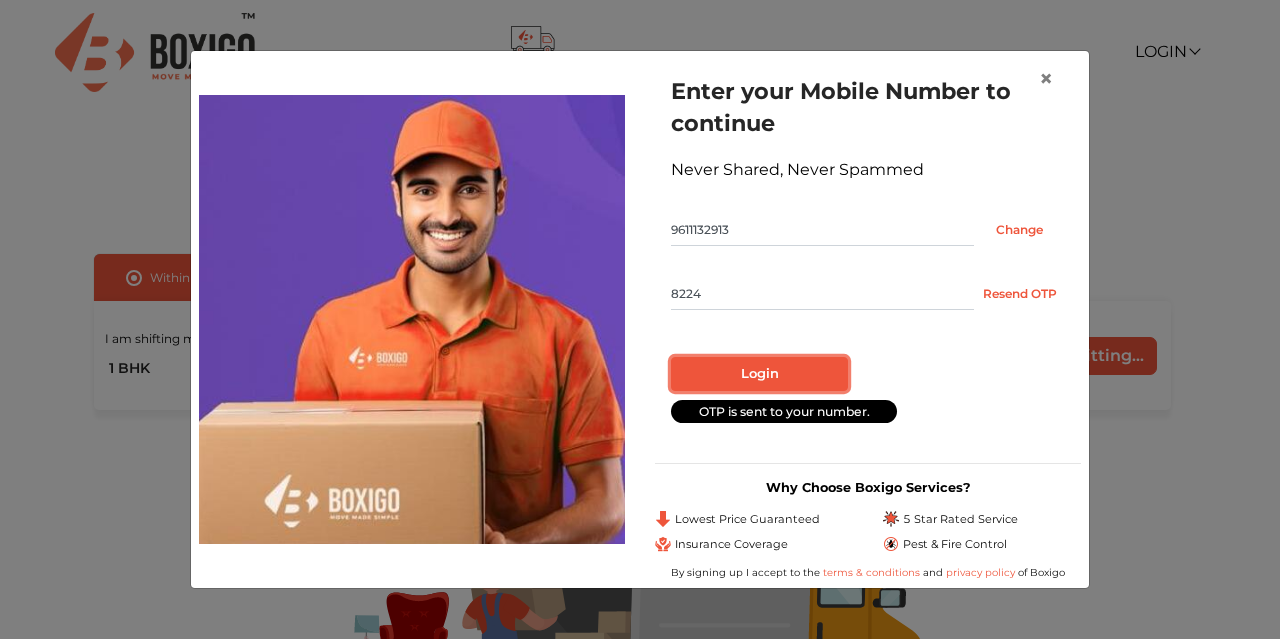 click on "Login" at bounding box center (759, 374) 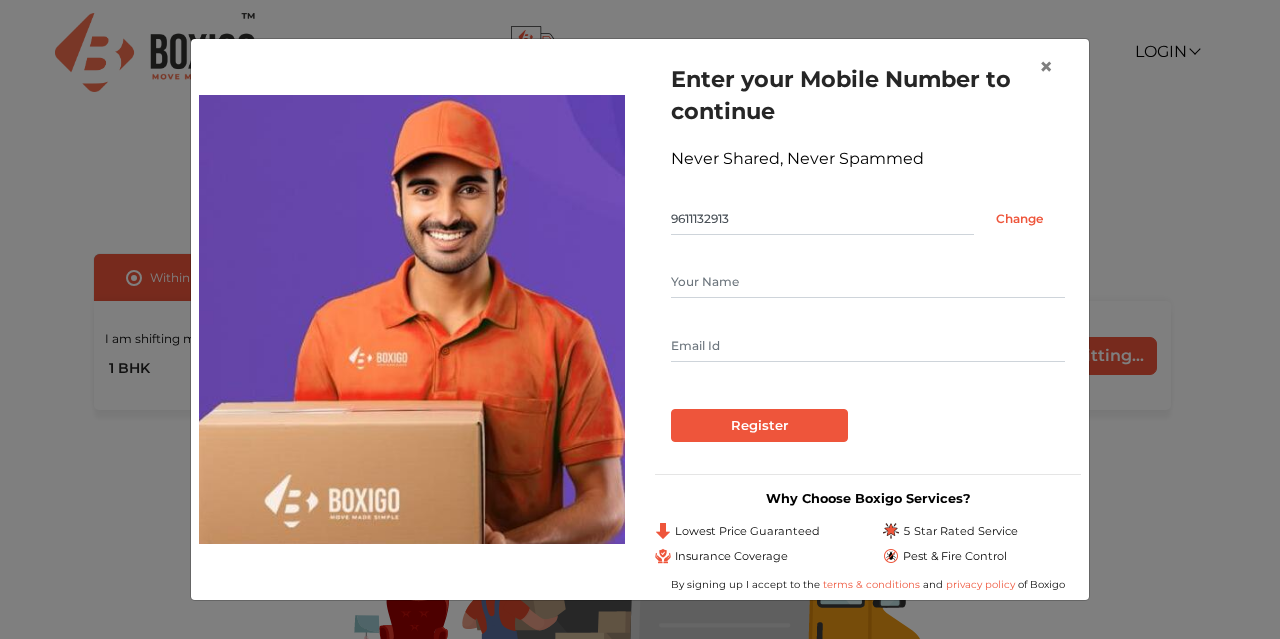 click at bounding box center (868, 282) 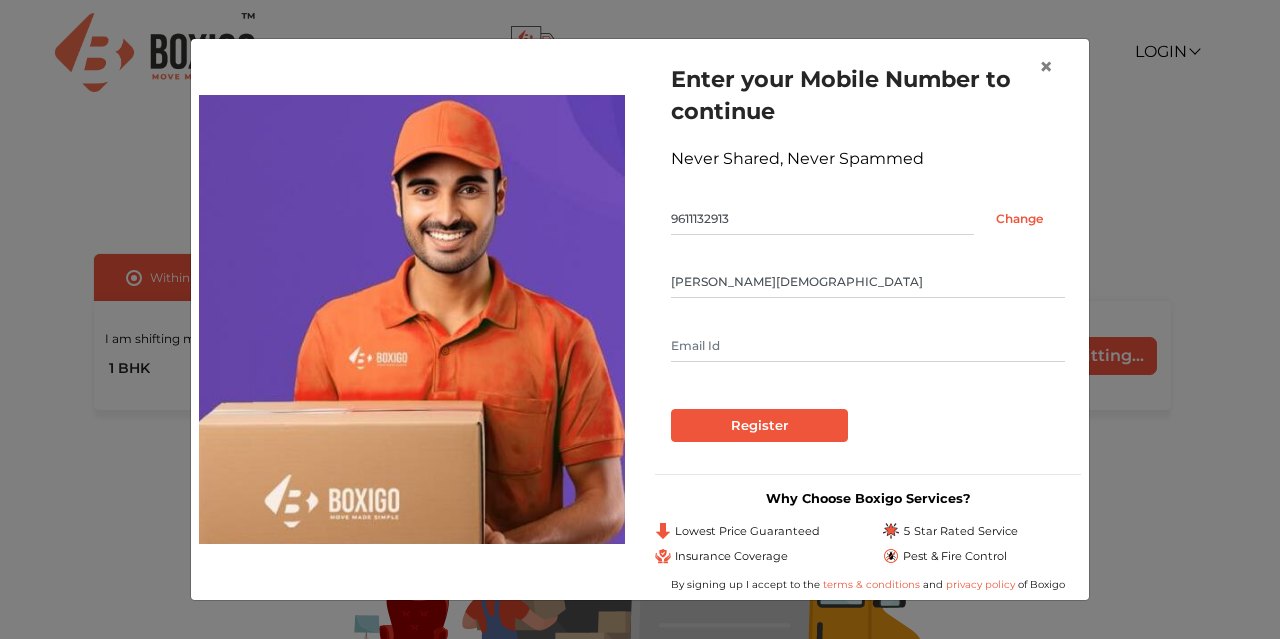 type on "[PERSON_NAME][DEMOGRAPHIC_DATA]" 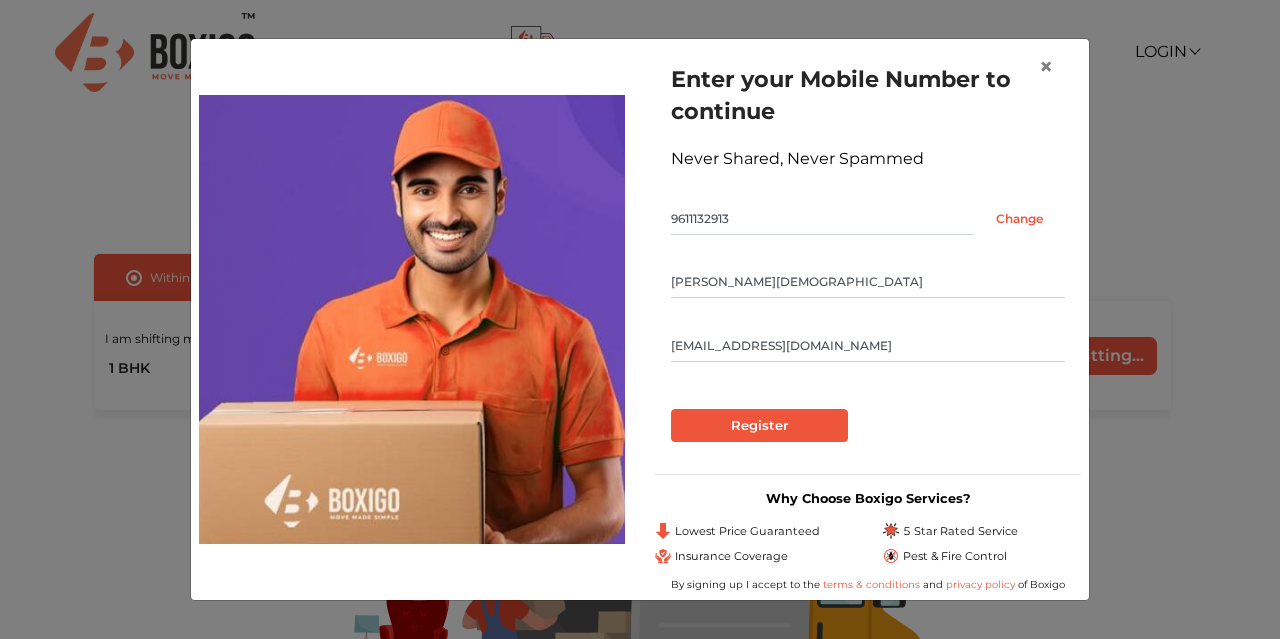 type on "[EMAIL_ADDRESS][DOMAIN_NAME]" 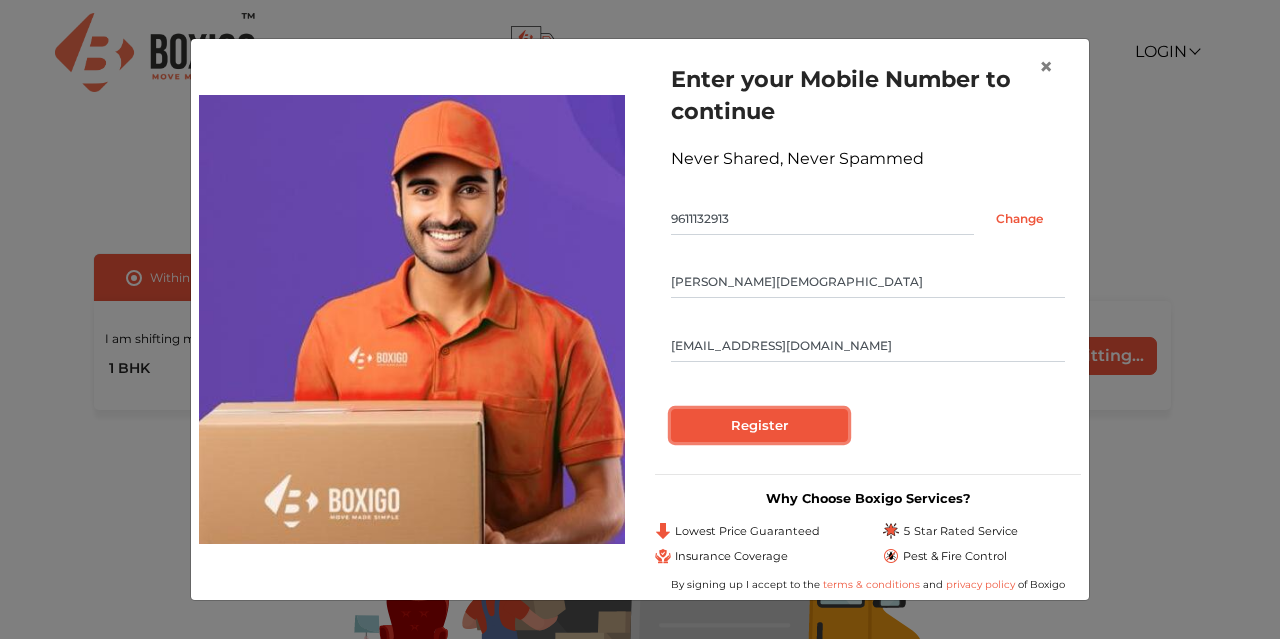 click on "Register" at bounding box center [759, 426] 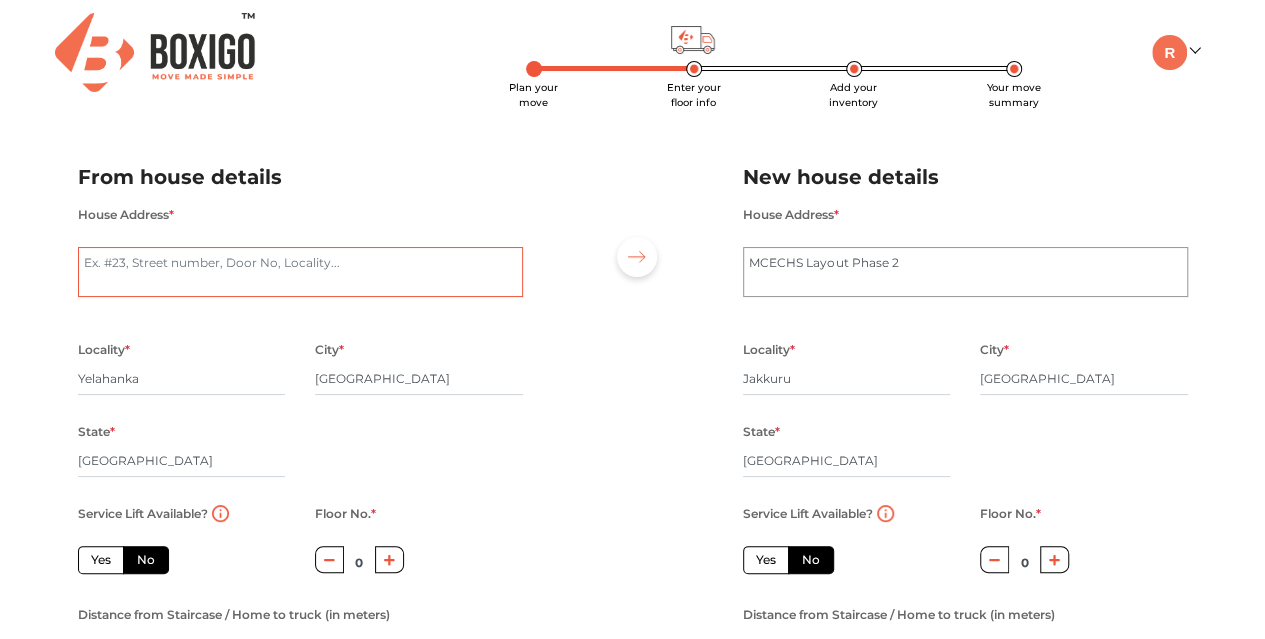 click on "House Address  *" at bounding box center [300, 272] 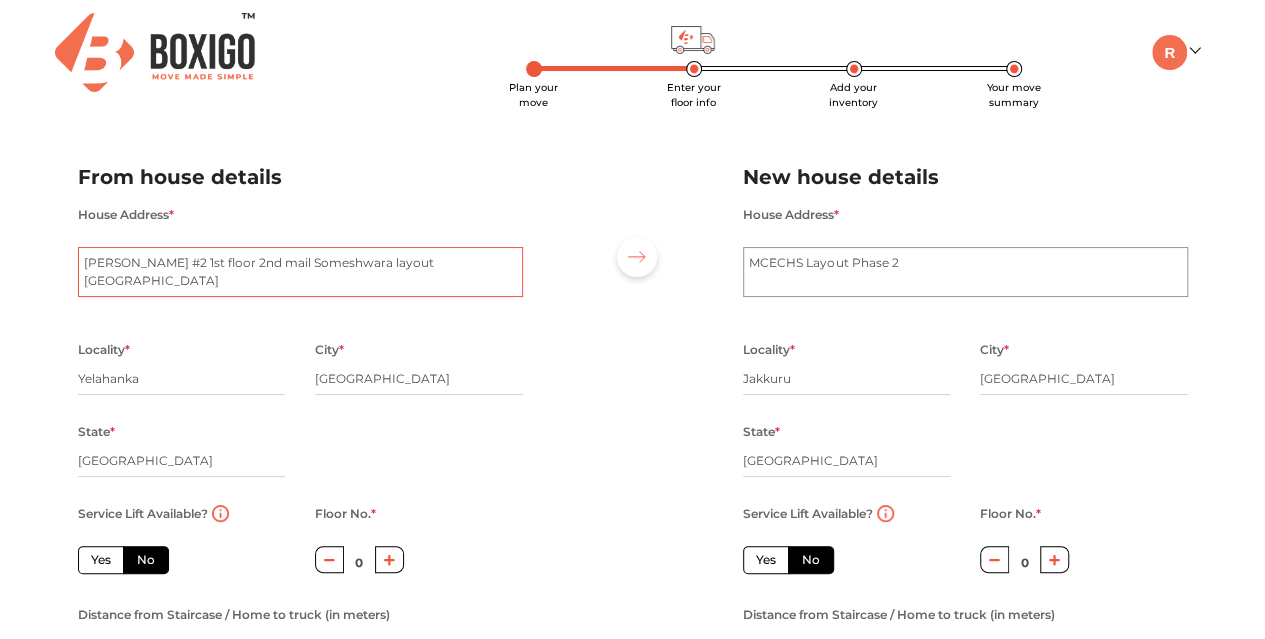 type on "[PERSON_NAME] #2 1st floor 2nd mail Someshwara layout [GEOGRAPHIC_DATA]" 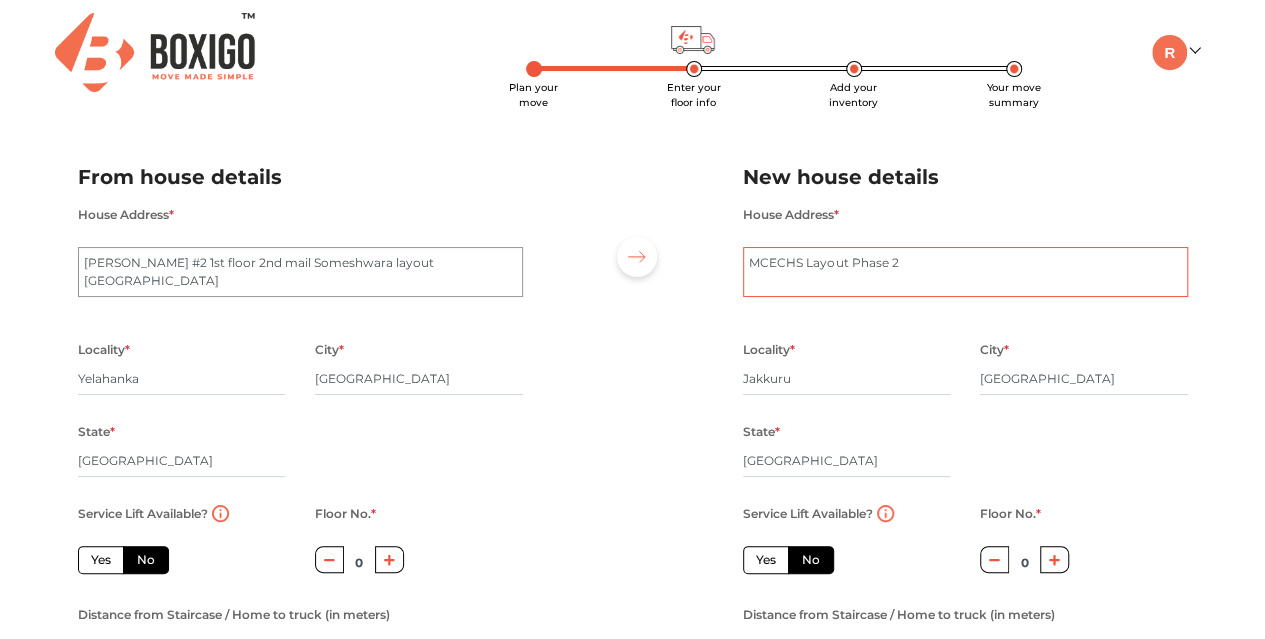 click on "MCECHS Layout Phase 2" at bounding box center (965, 272) 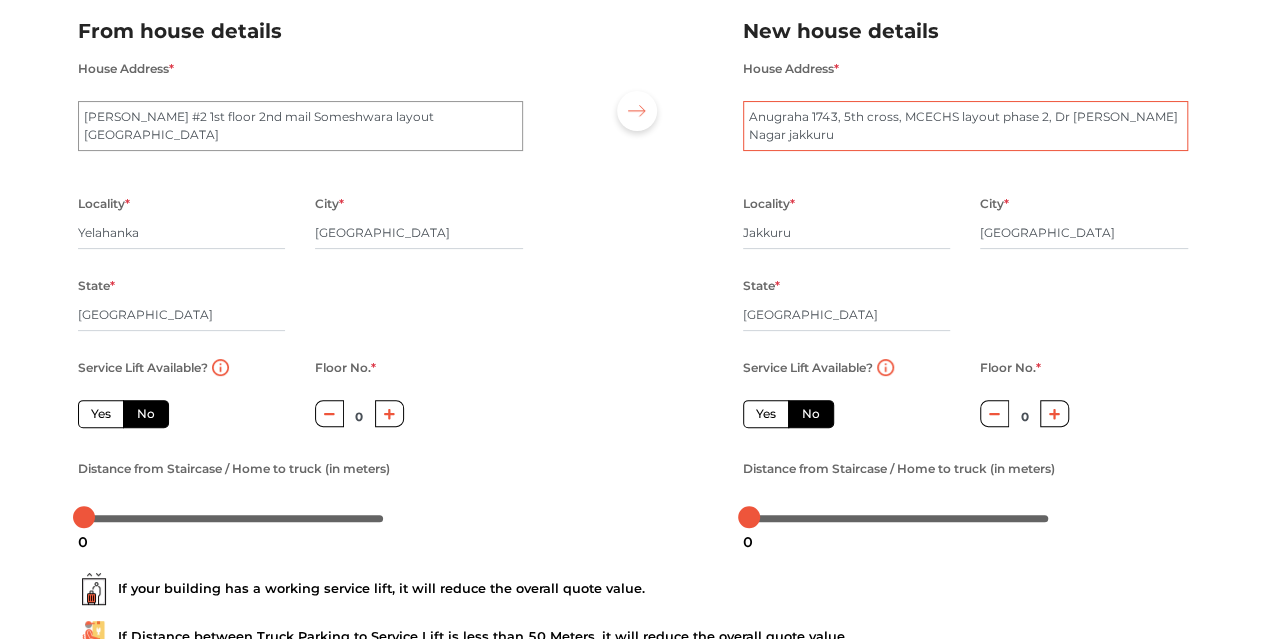 scroll, scrollTop: 158, scrollLeft: 0, axis: vertical 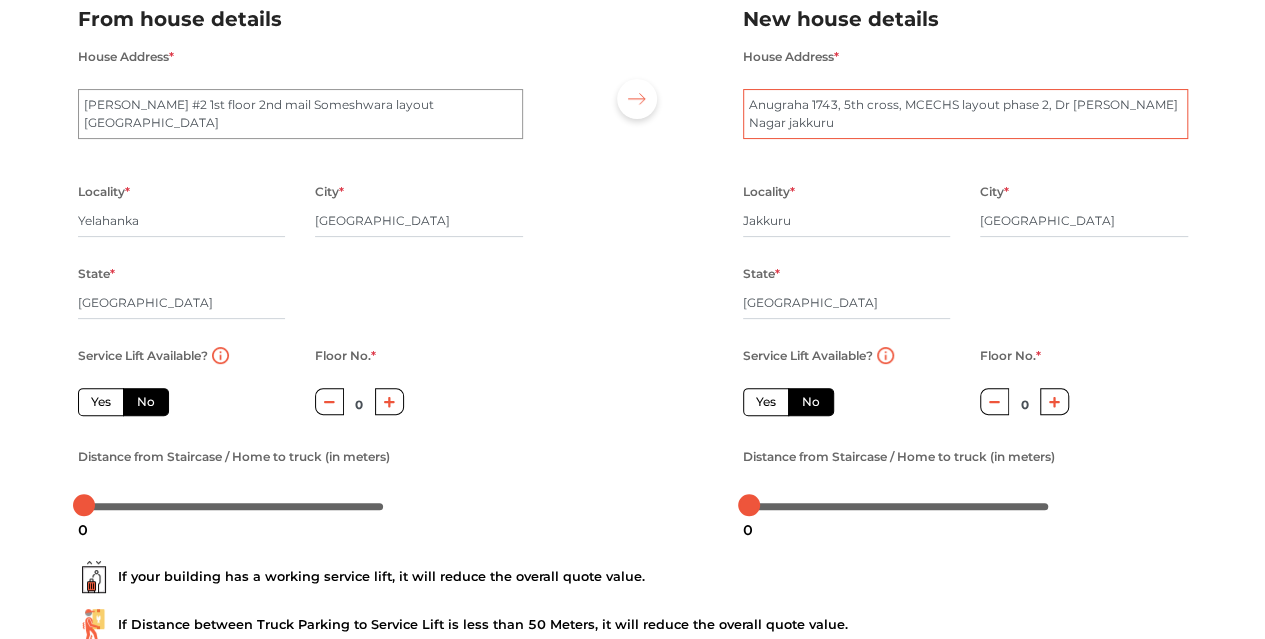 type on "Anugraha 1743, 5th cross, MCECHS layout phase 2, Dr [PERSON_NAME] Nagar jakkuru" 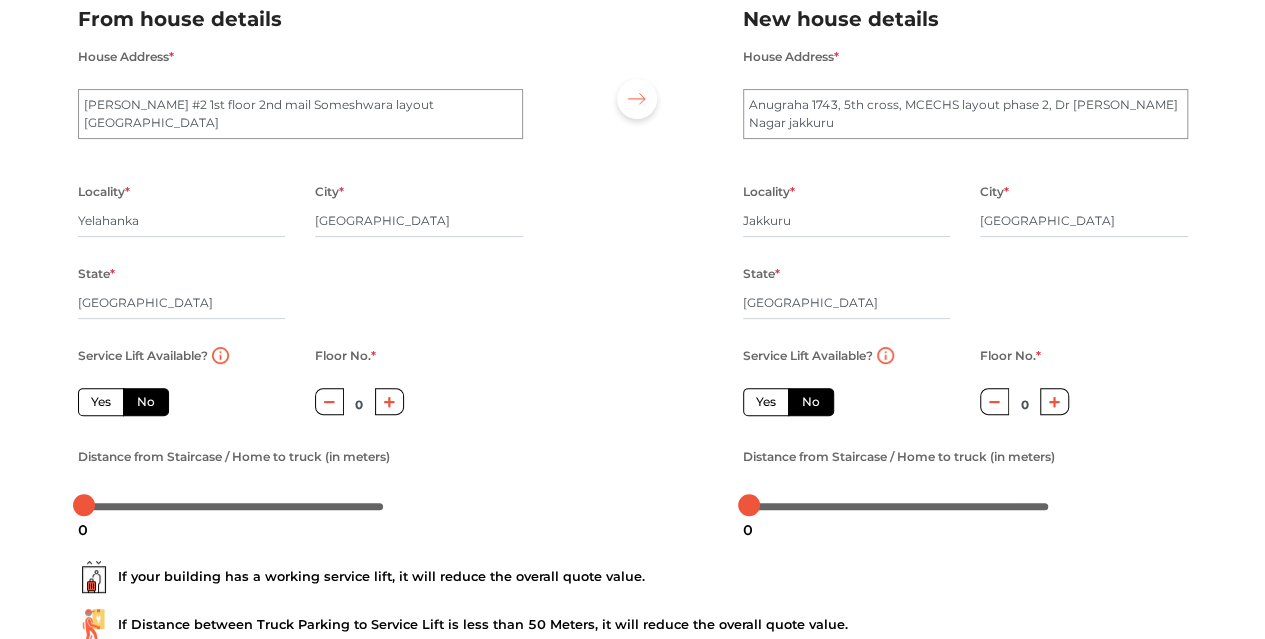 click on "No" at bounding box center (811, 402) 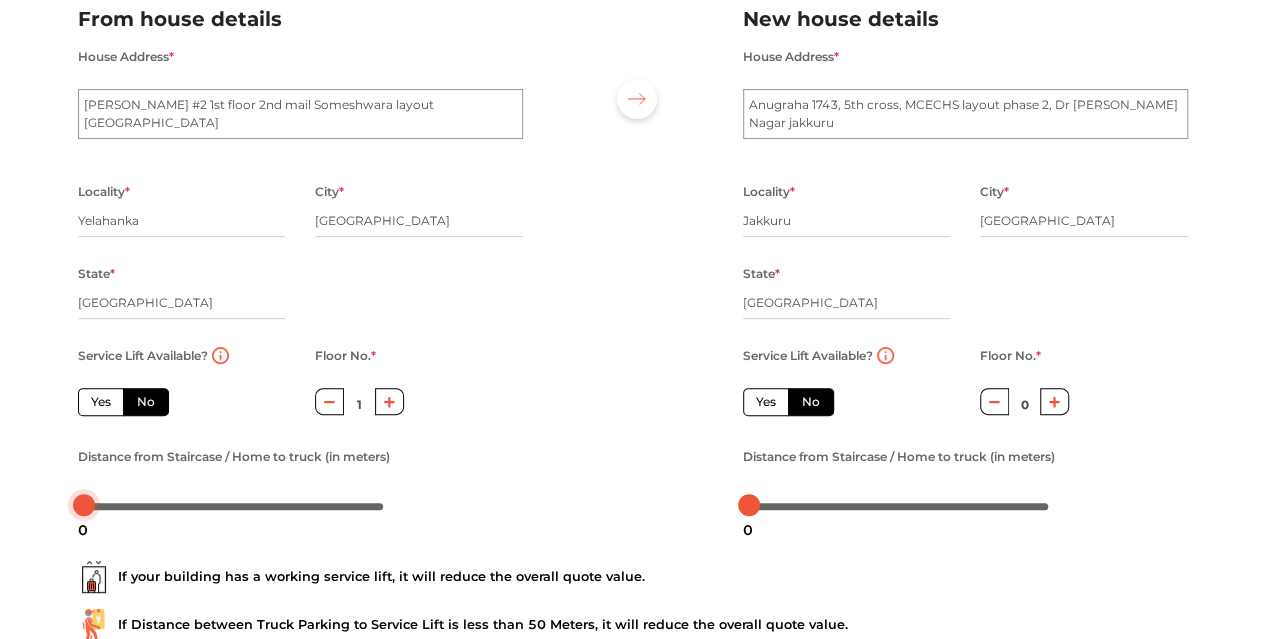 click on "Plan your   move Enter your   floor info Add your   inventory Your move   summary My Moves My Profile Make Estimate LOGOUT Plan your   move Enter your   floor info Add your   inventory Your move   summary  From house details  House Address  *   [GEOGRAPHIC_DATA][PERSON_NAME] #2 1st floor 2nd mail [GEOGRAPHIC_DATA] layout [GEOGRAPHIC_DATA] new town Locality  * [GEOGRAPHIC_DATA]  * [GEOGRAPHIC_DATA] State  * [GEOGRAPHIC_DATA] Pincode  * Service Lift Available?  Yes No   Floor No.  * 1 Distance from Staircase / Home to truck   (in meters)  New house details  House Address  * MCECHS Layout Phase 2 Locality  * [GEOGRAPHIC_DATA]  * [GEOGRAPHIC_DATA] State  * [GEOGRAPHIC_DATA] Pincode  * Service Lift Available?  Yes No   Floor No.  * 0 Distance from Staircase / Home to truck   (in meters) If your building has a working service lift, it will reduce the overall quote value. If Distance between Truck Parking to Service Lift is less than 50 Meters, it will reduce the overall quote value.  Move details Inventory  0 0" at bounding box center (632, 161) 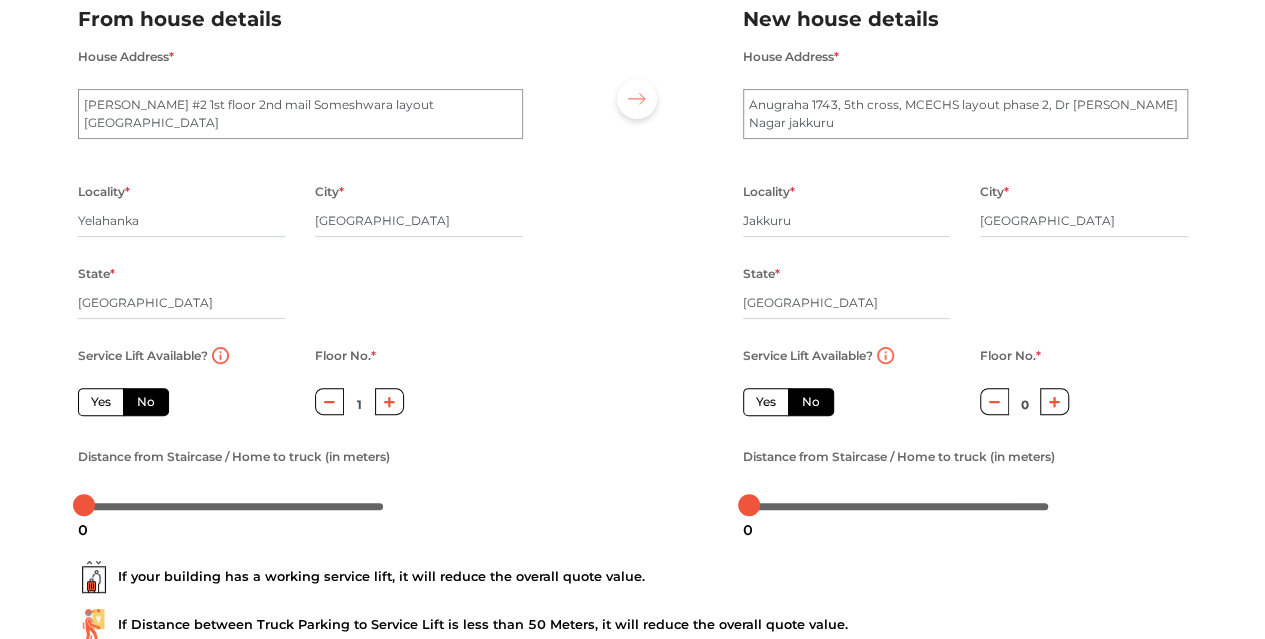 click on "Distance from Staircase / Home to truck   (in meters)" at bounding box center [300, 482] 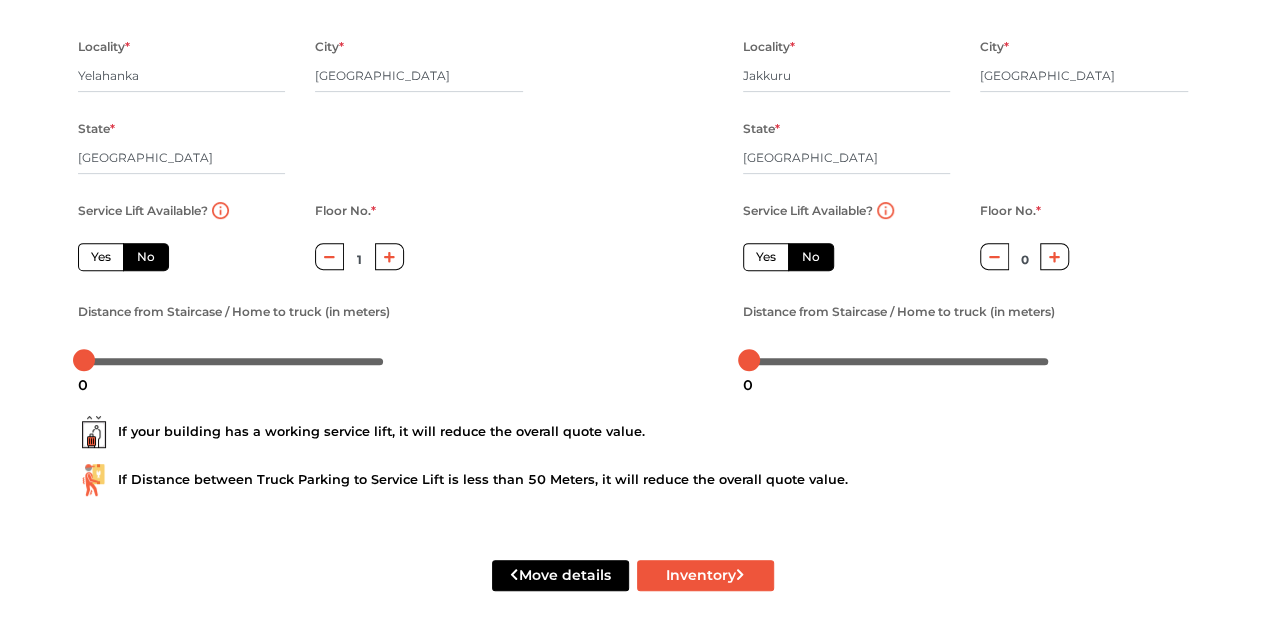 scroll, scrollTop: 294, scrollLeft: 0, axis: vertical 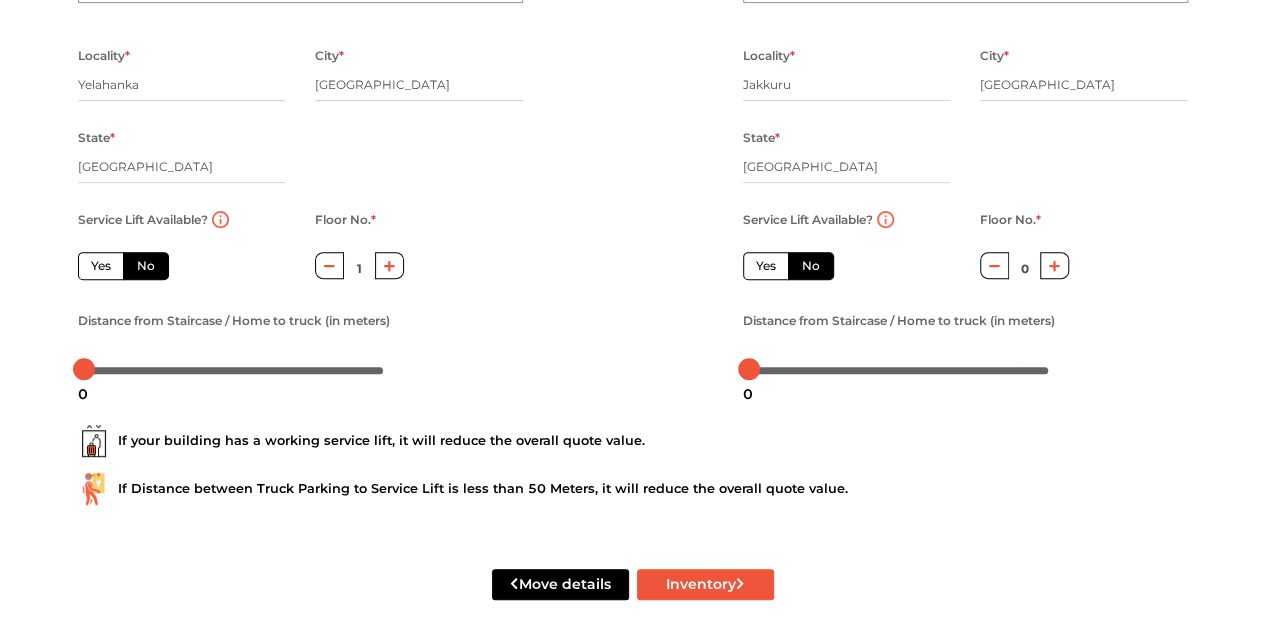 click at bounding box center (1054, 265) 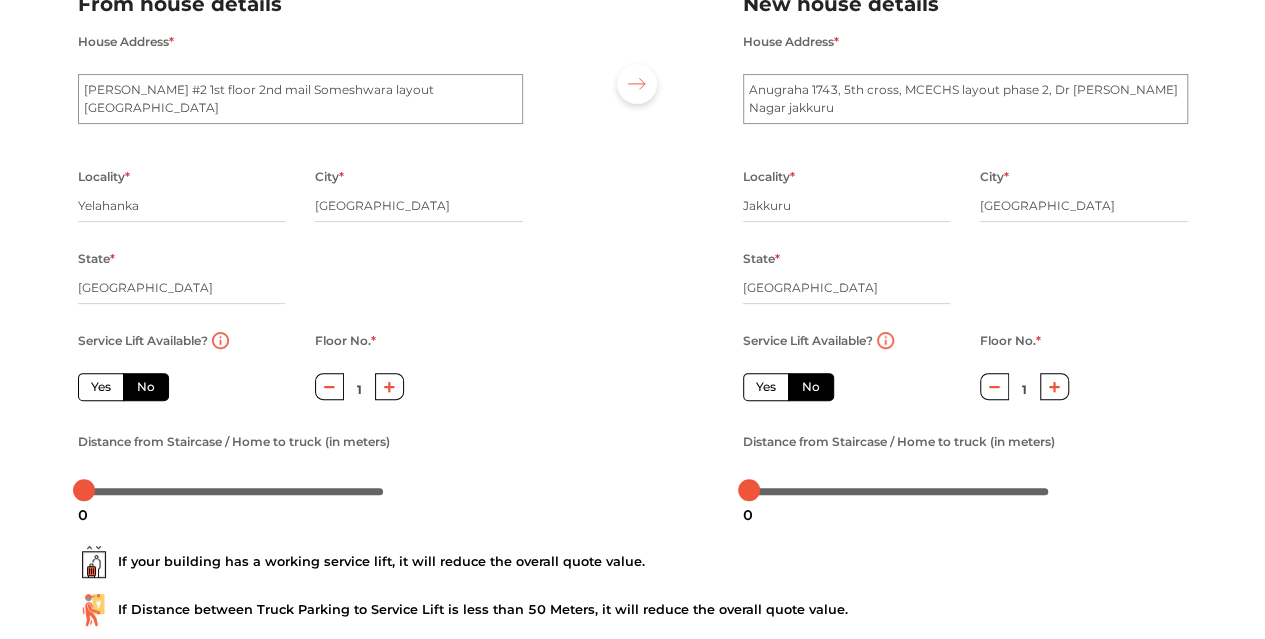 scroll, scrollTop: 306, scrollLeft: 0, axis: vertical 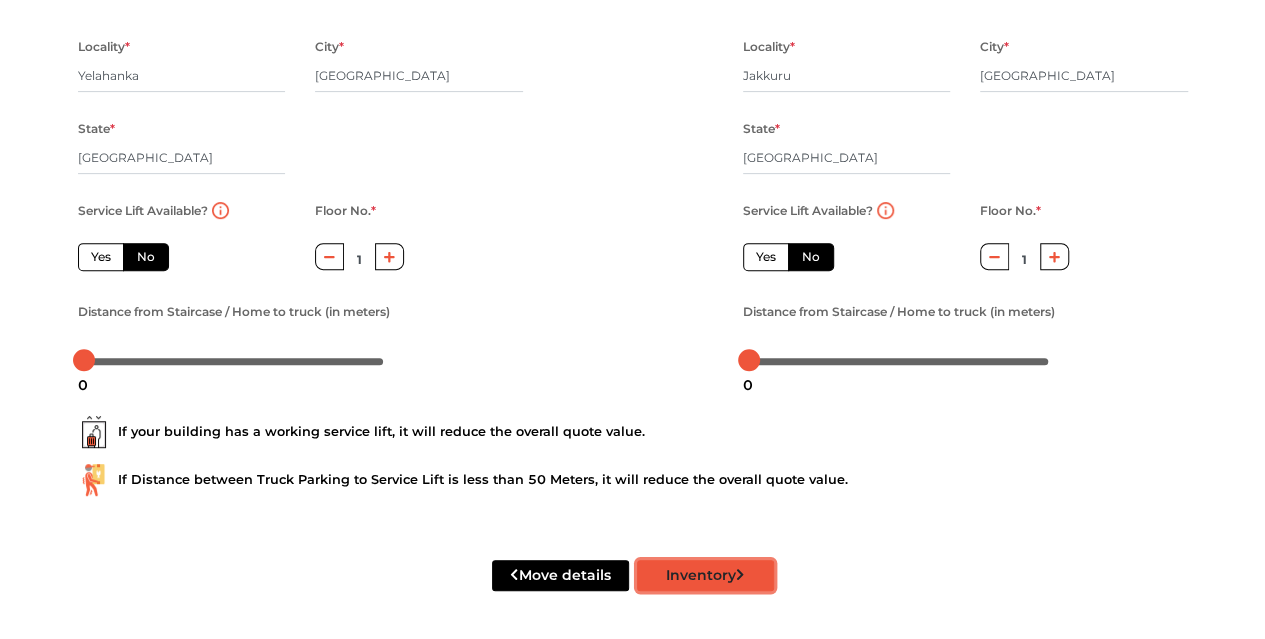 click on "Inventory" at bounding box center [705, 575] 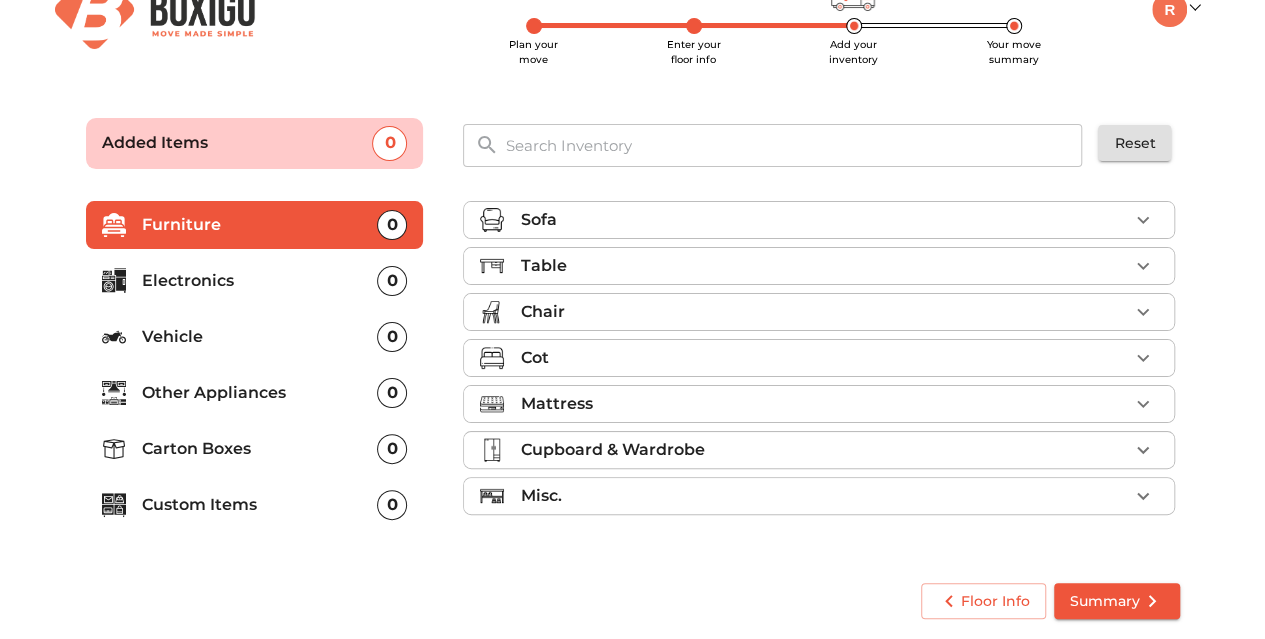 scroll, scrollTop: 42, scrollLeft: 0, axis: vertical 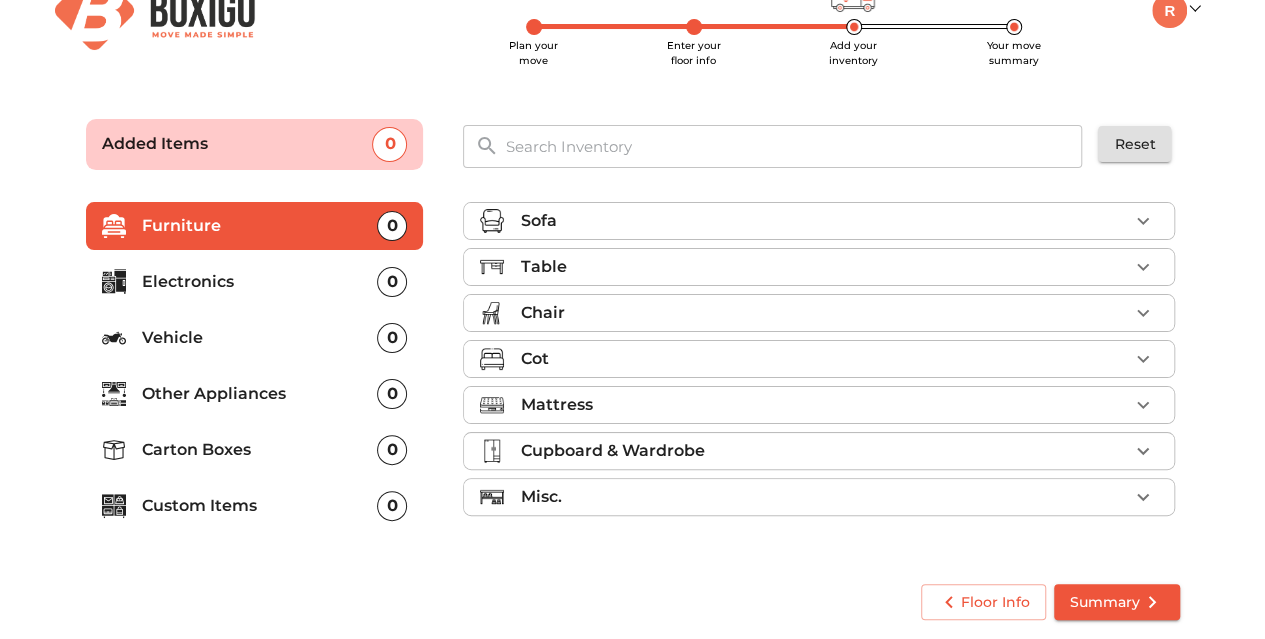 click on "Sofa" at bounding box center (824, 221) 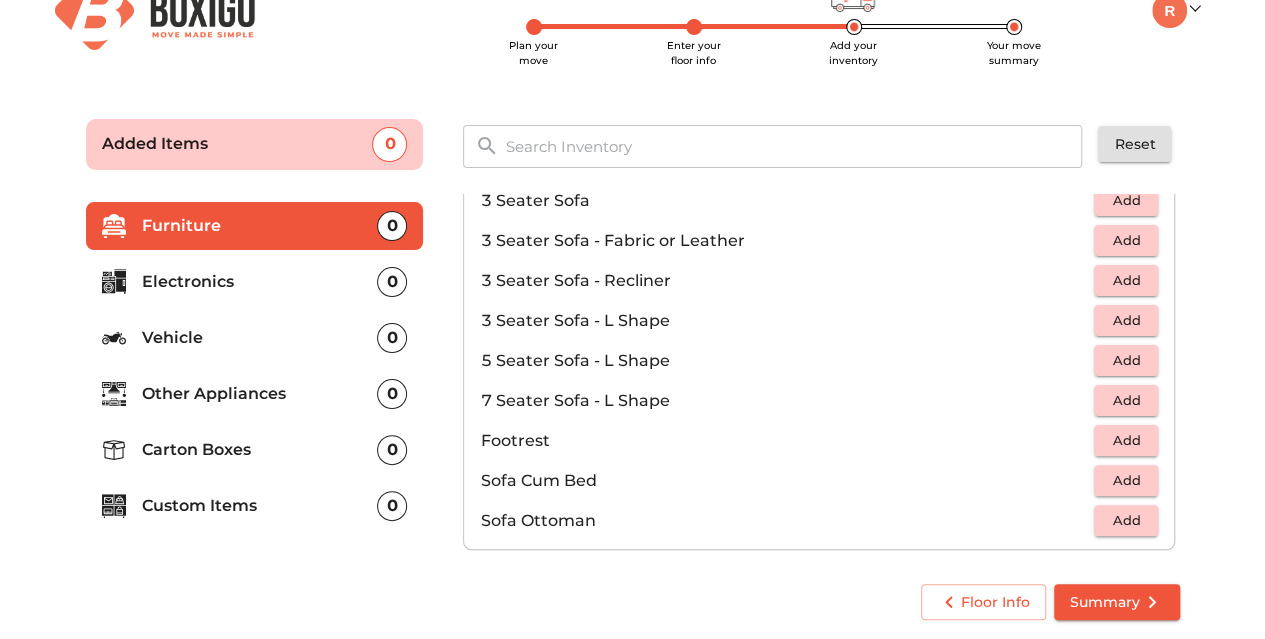 scroll, scrollTop: 324, scrollLeft: 0, axis: vertical 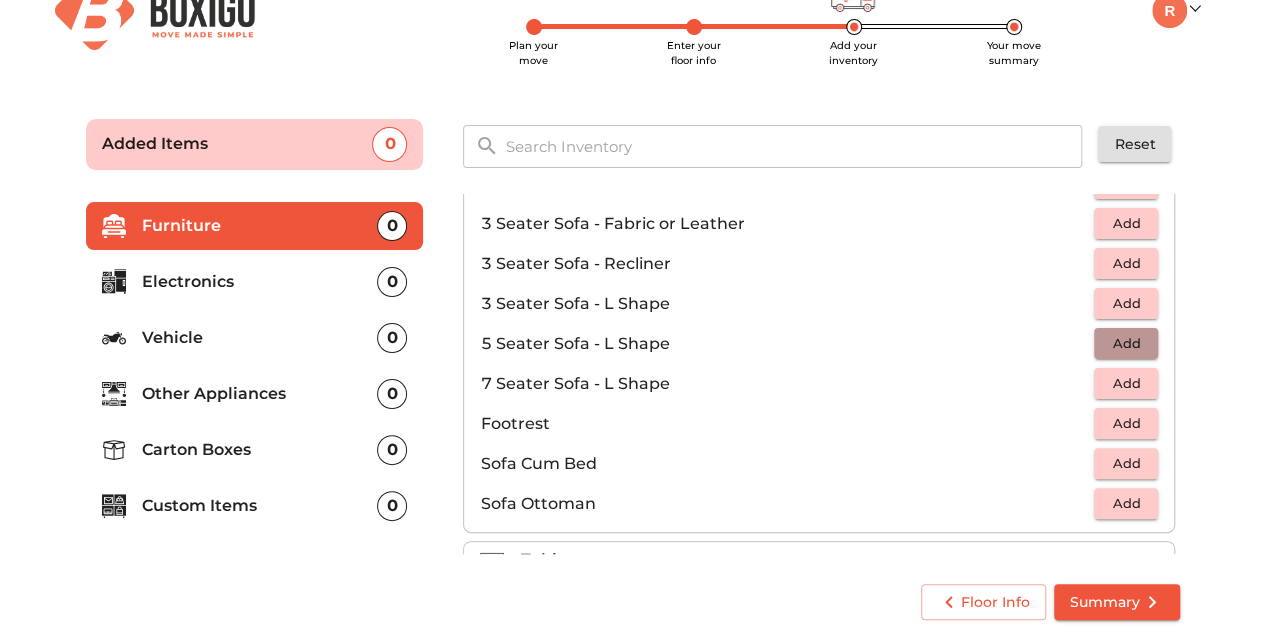 click on "Add" at bounding box center (1126, 343) 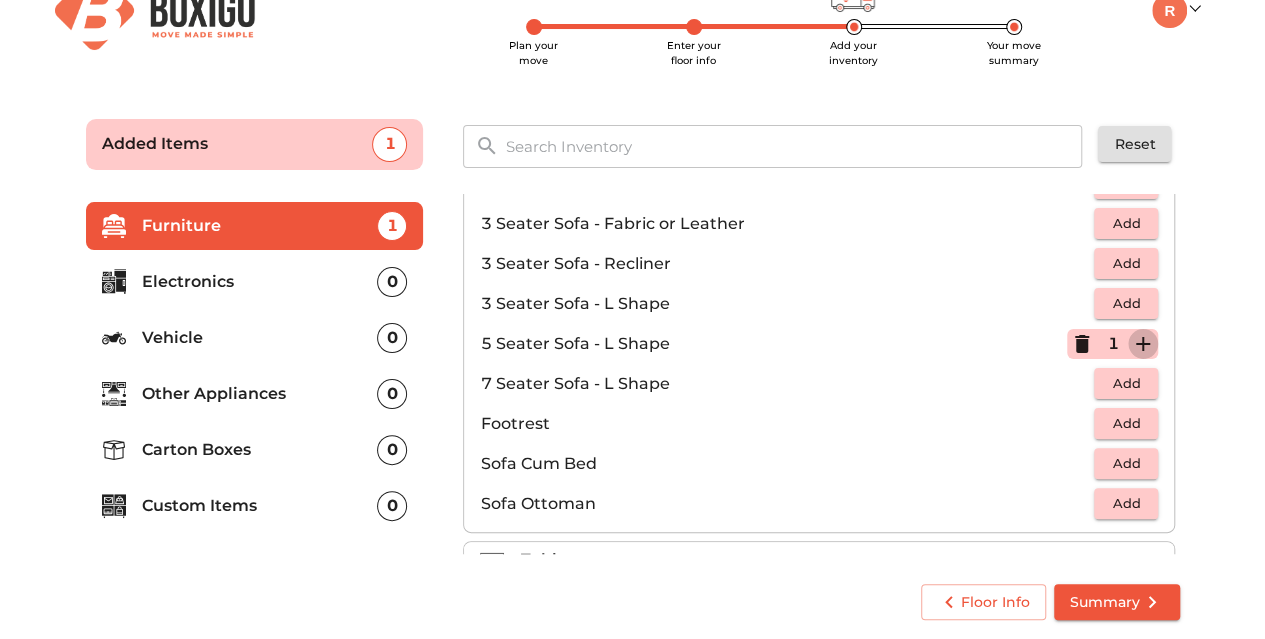 click 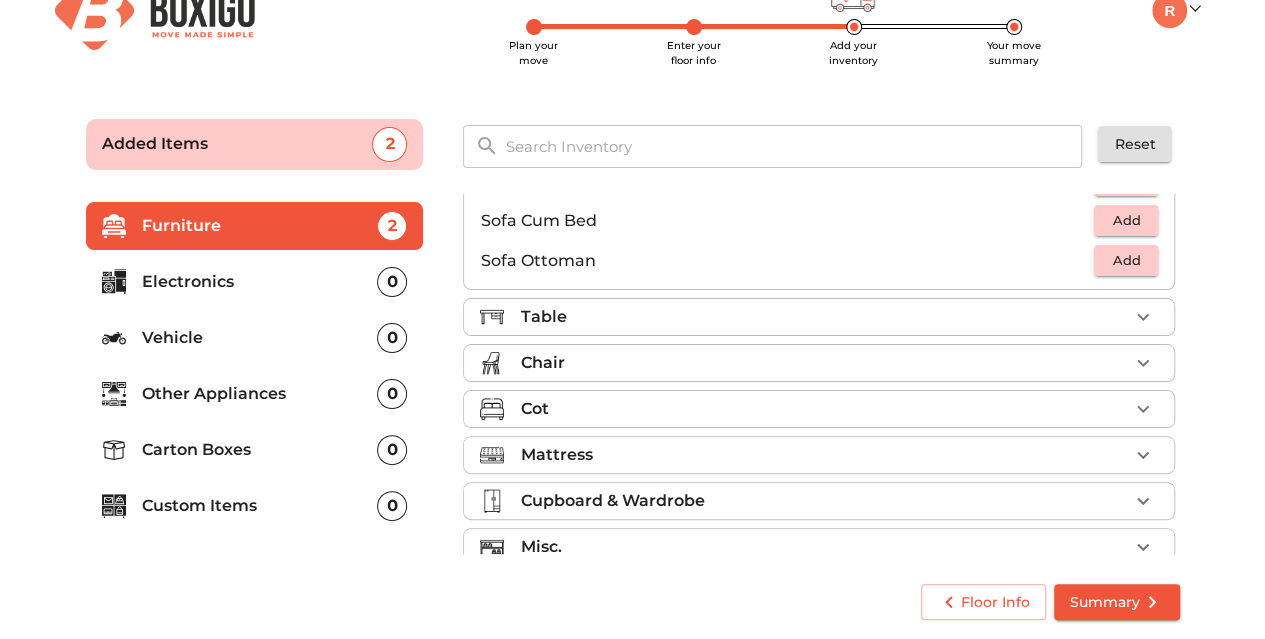 scroll, scrollTop: 568, scrollLeft: 0, axis: vertical 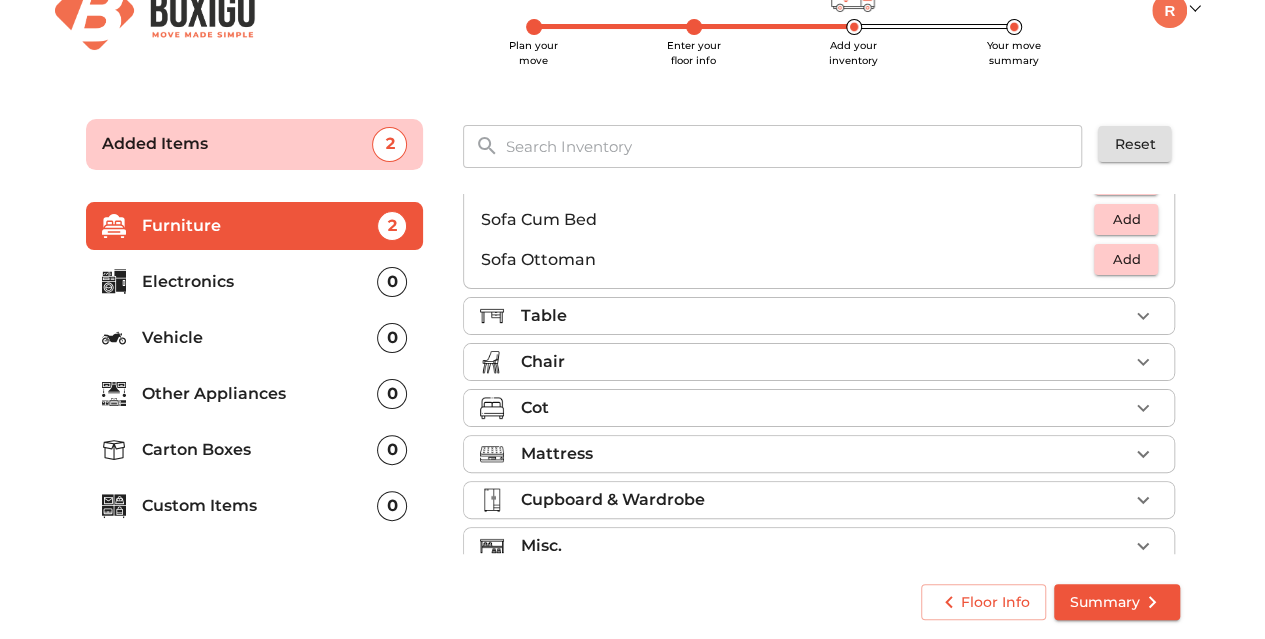 click on "Table" at bounding box center [824, 316] 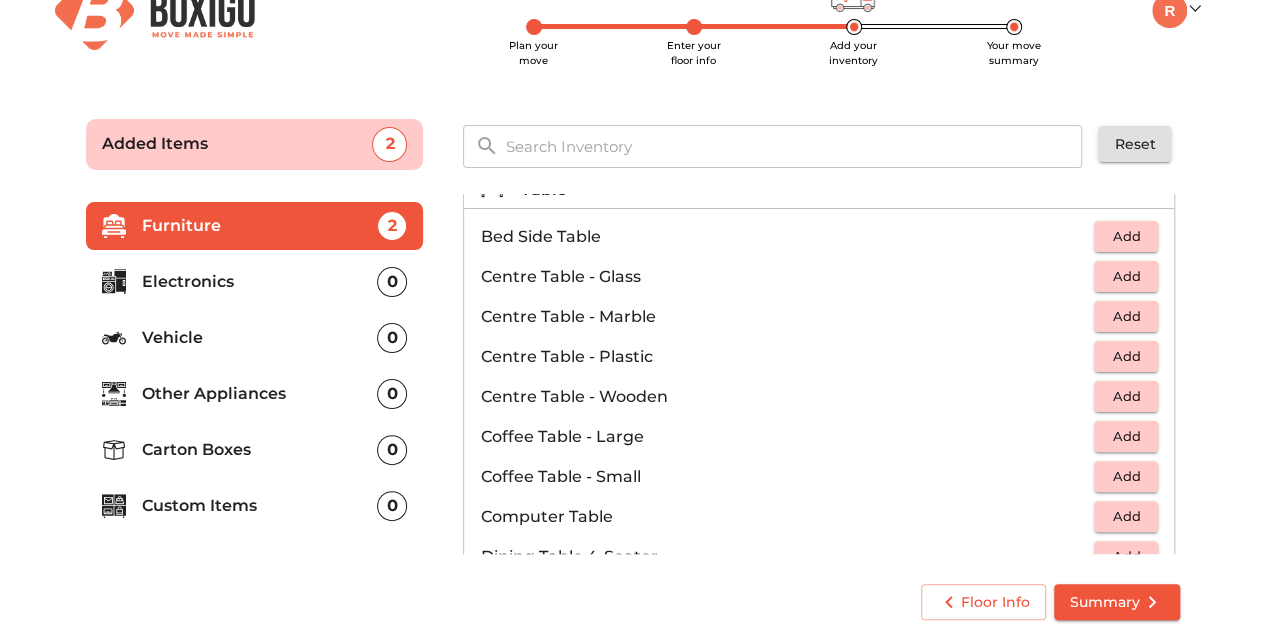 scroll, scrollTop: 2, scrollLeft: 0, axis: vertical 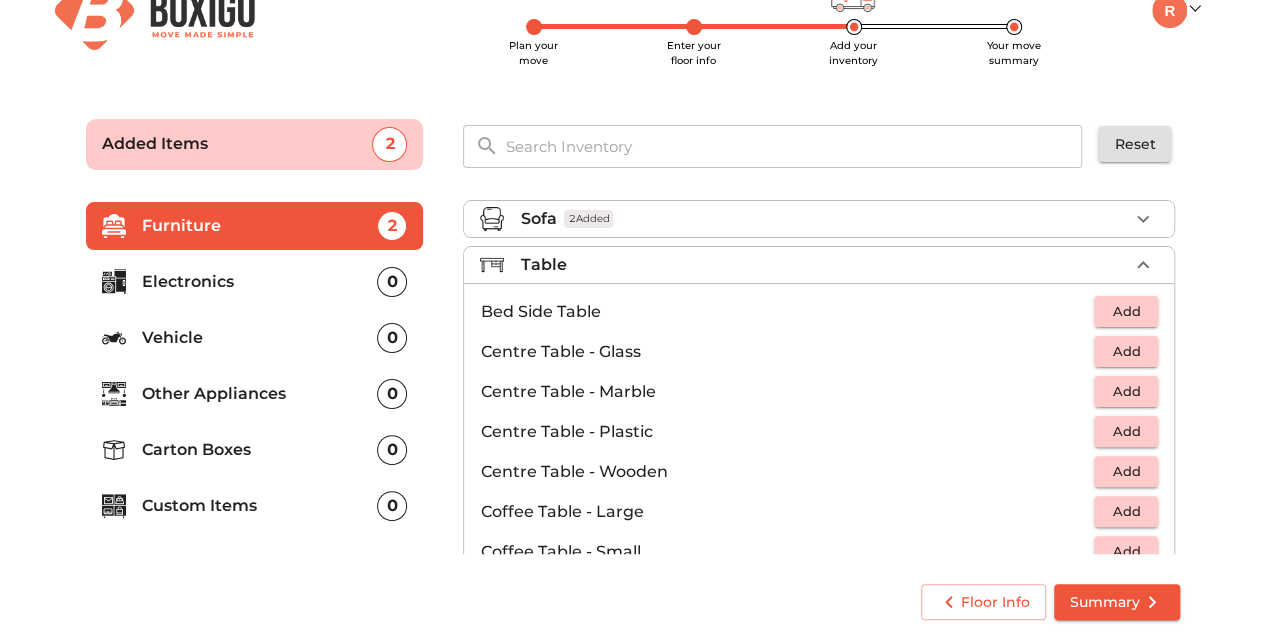 click on "Add" at bounding box center [1126, 551] 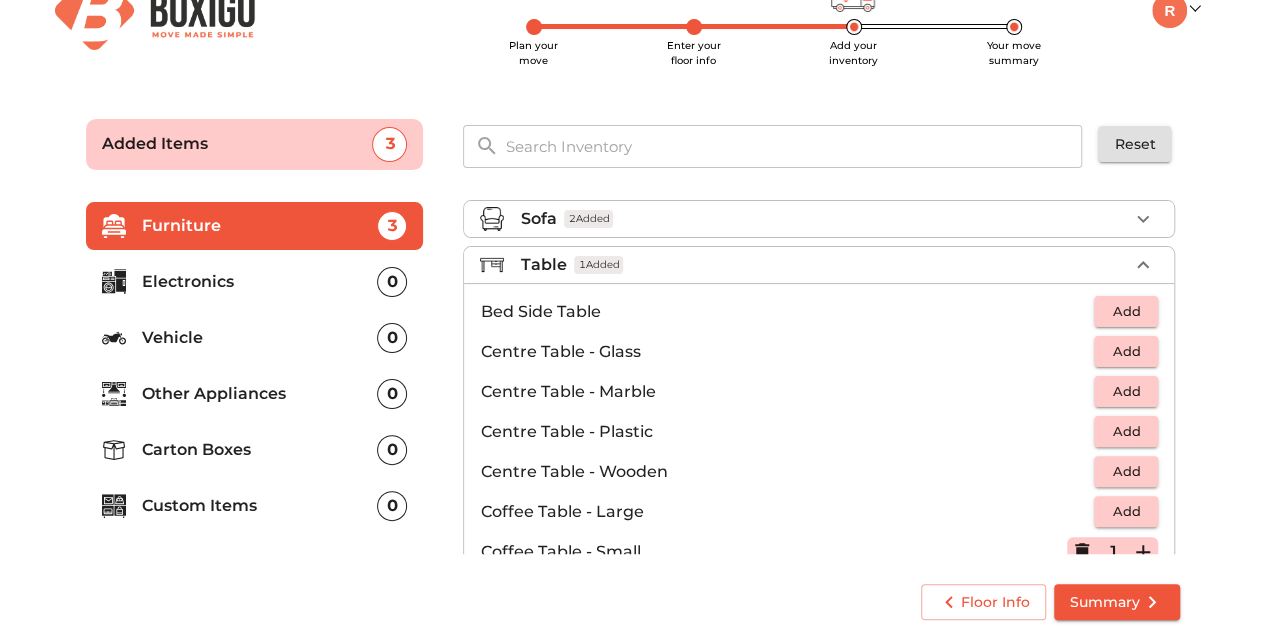 click 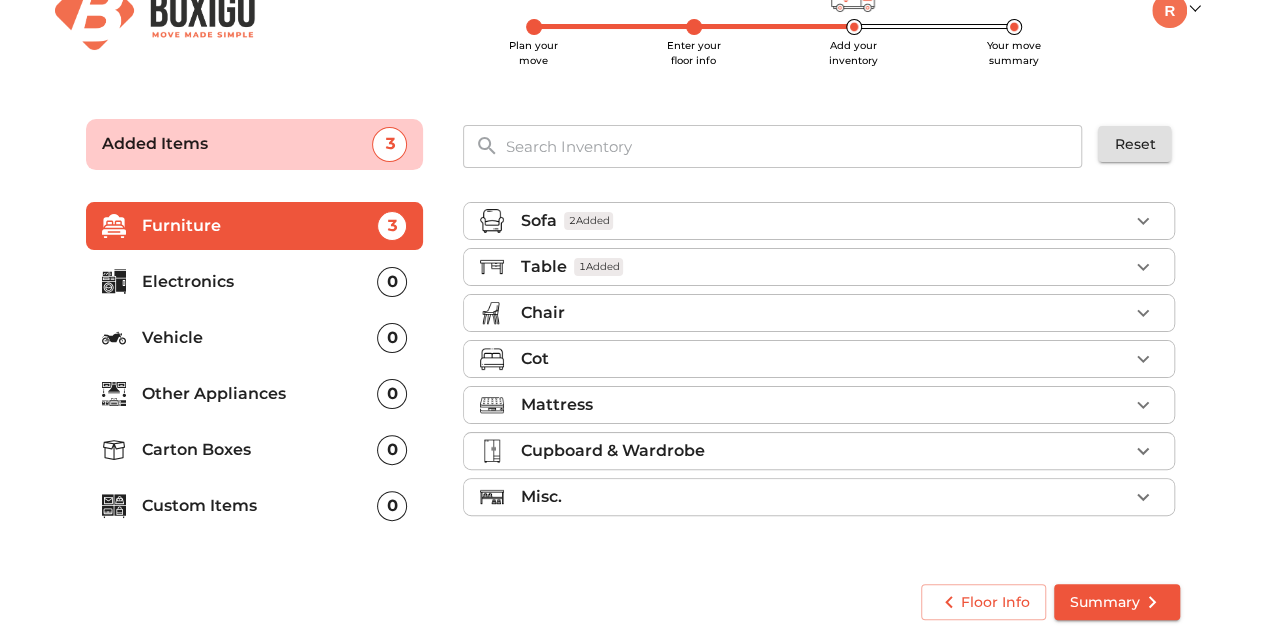 scroll, scrollTop: 0, scrollLeft: 0, axis: both 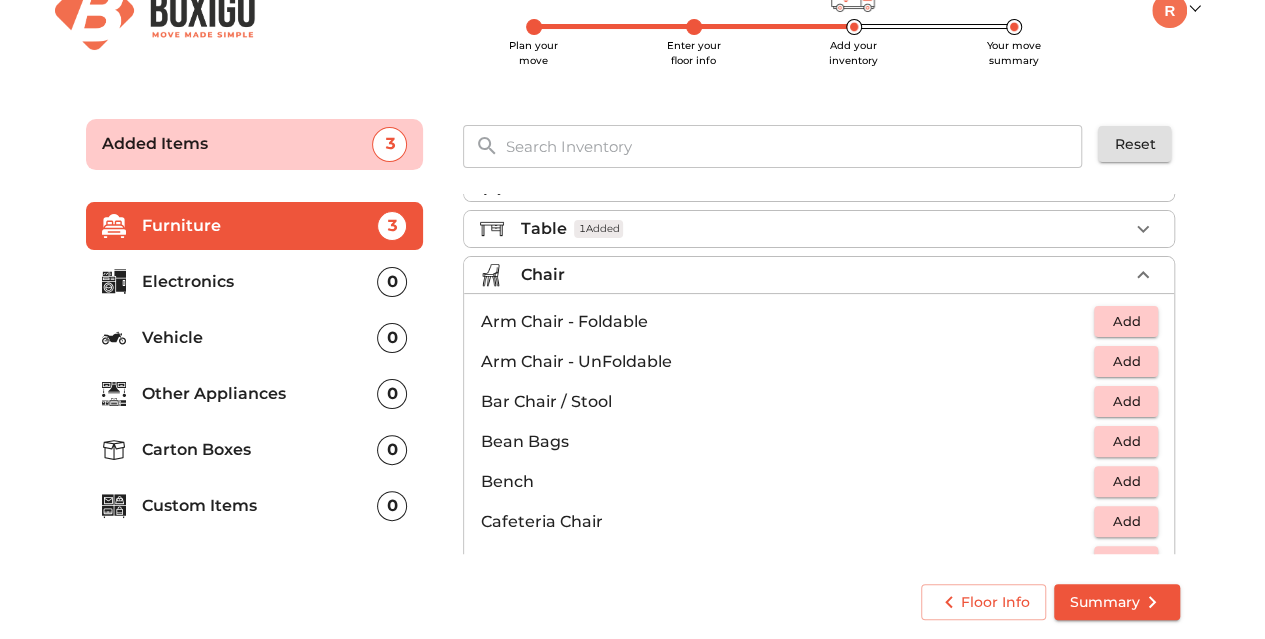 click on "Add" at bounding box center (1126, 441) 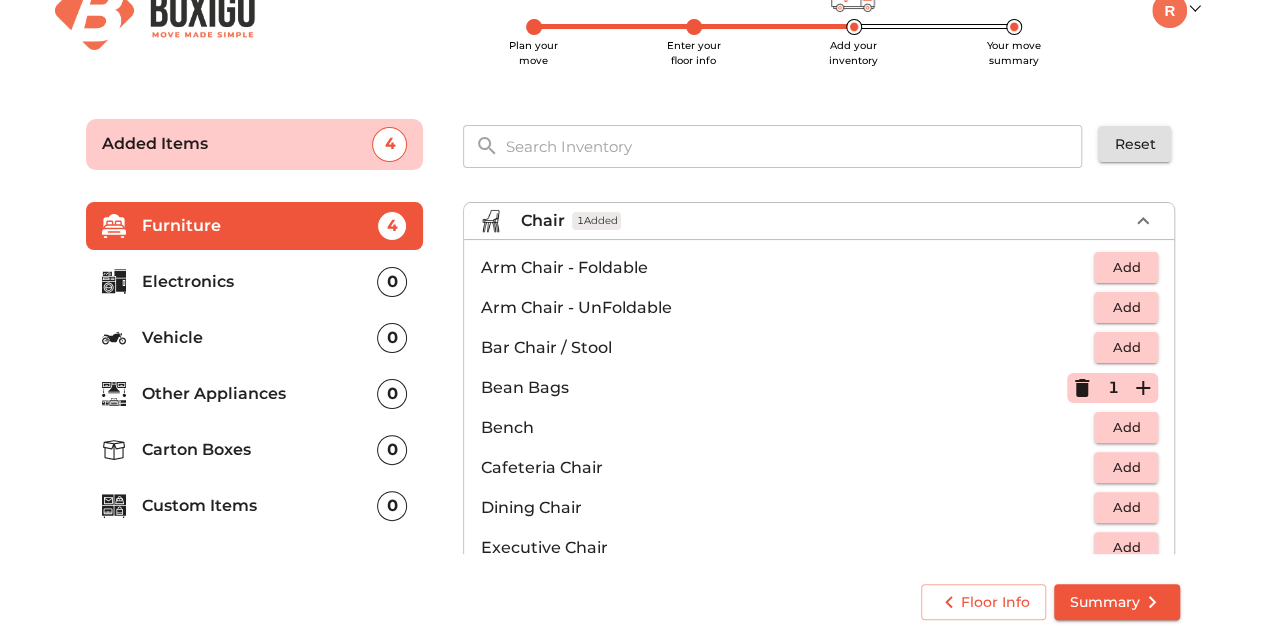 scroll, scrollTop: 93, scrollLeft: 0, axis: vertical 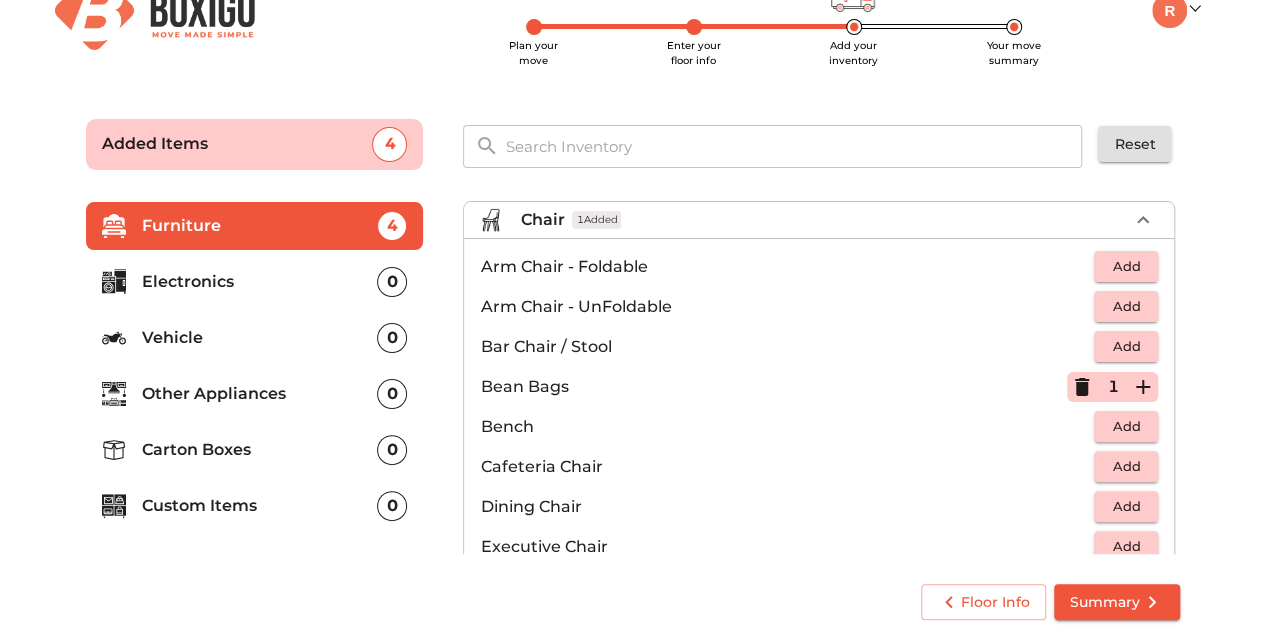 click on "Add" at bounding box center [1126, 426] 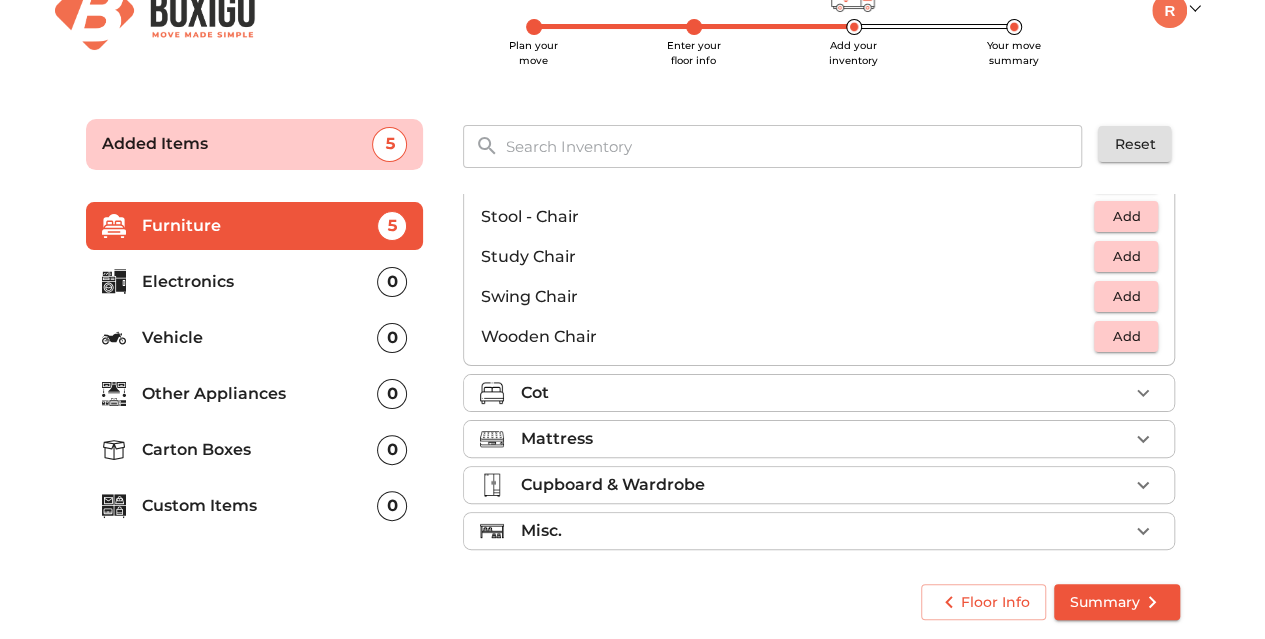 scroll, scrollTop: 830, scrollLeft: 0, axis: vertical 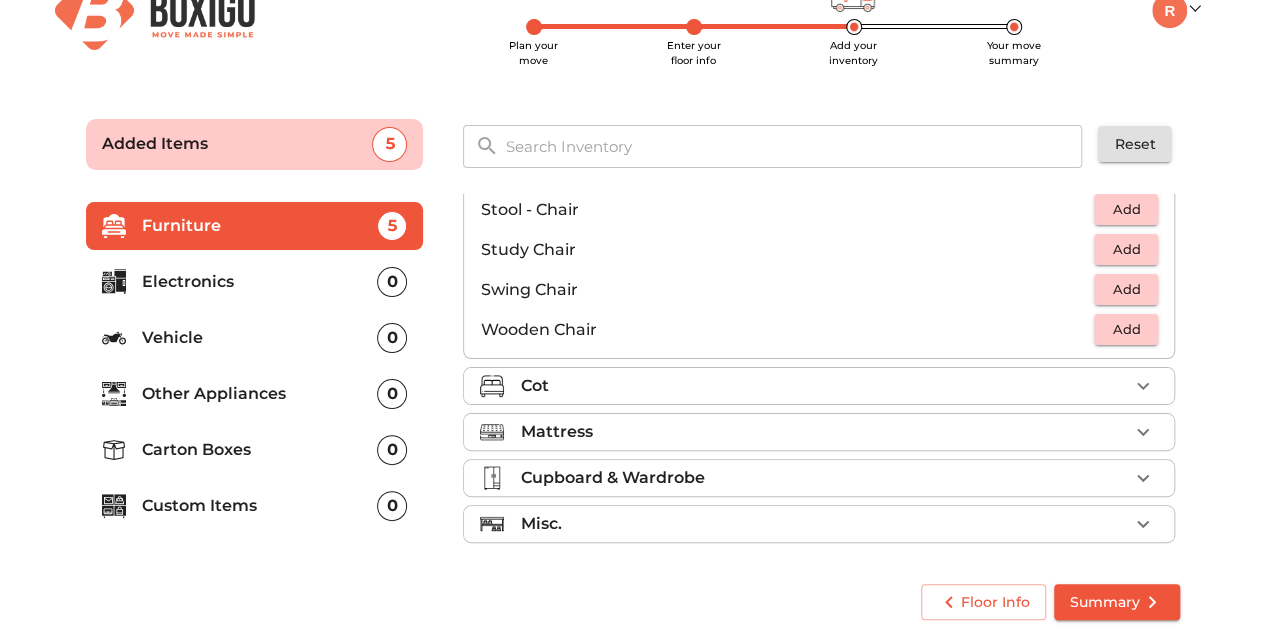 click on "Cot" at bounding box center [824, 386] 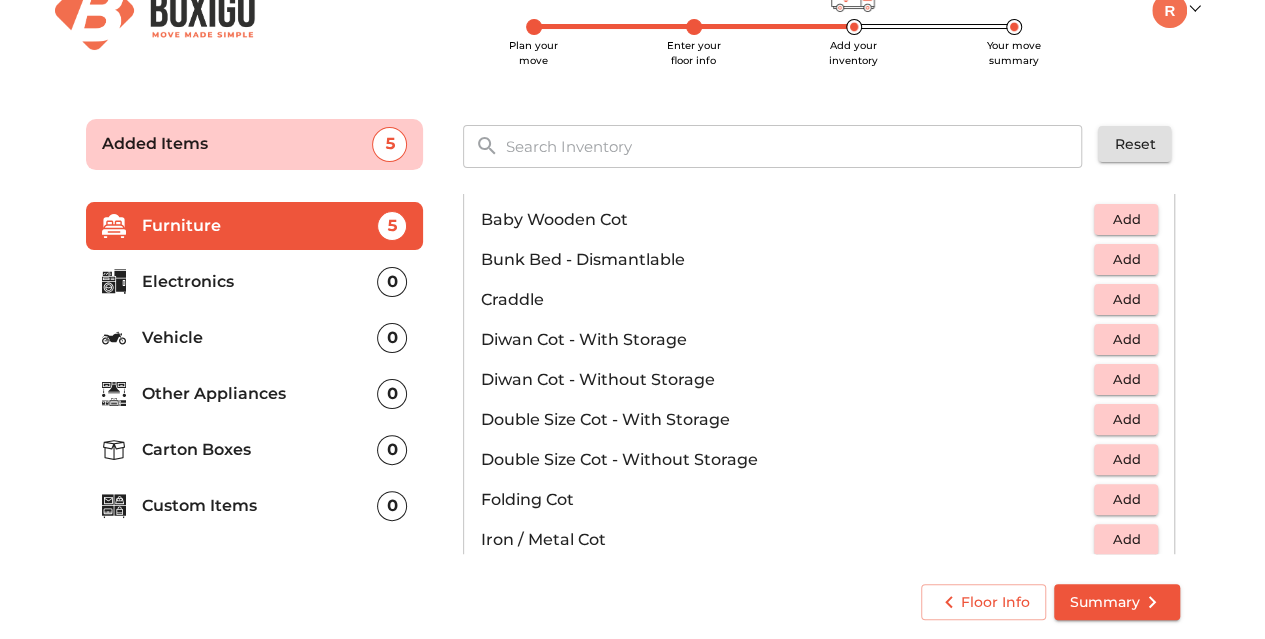 scroll, scrollTop: 186, scrollLeft: 0, axis: vertical 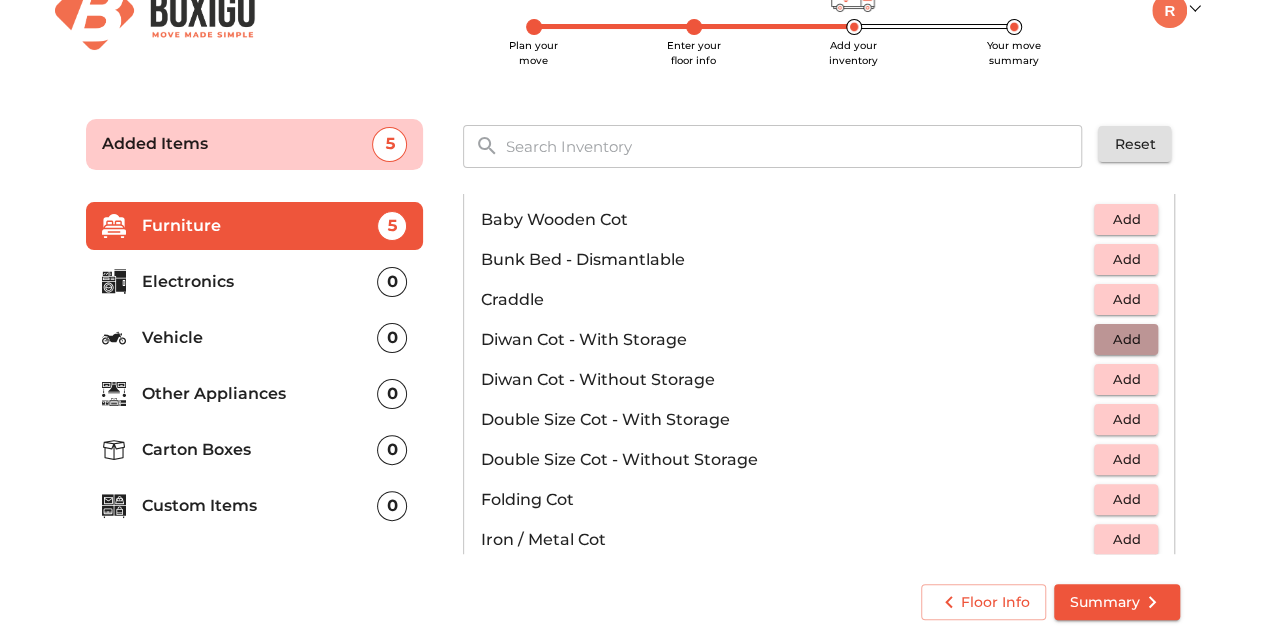 click on "Add" at bounding box center (1126, 339) 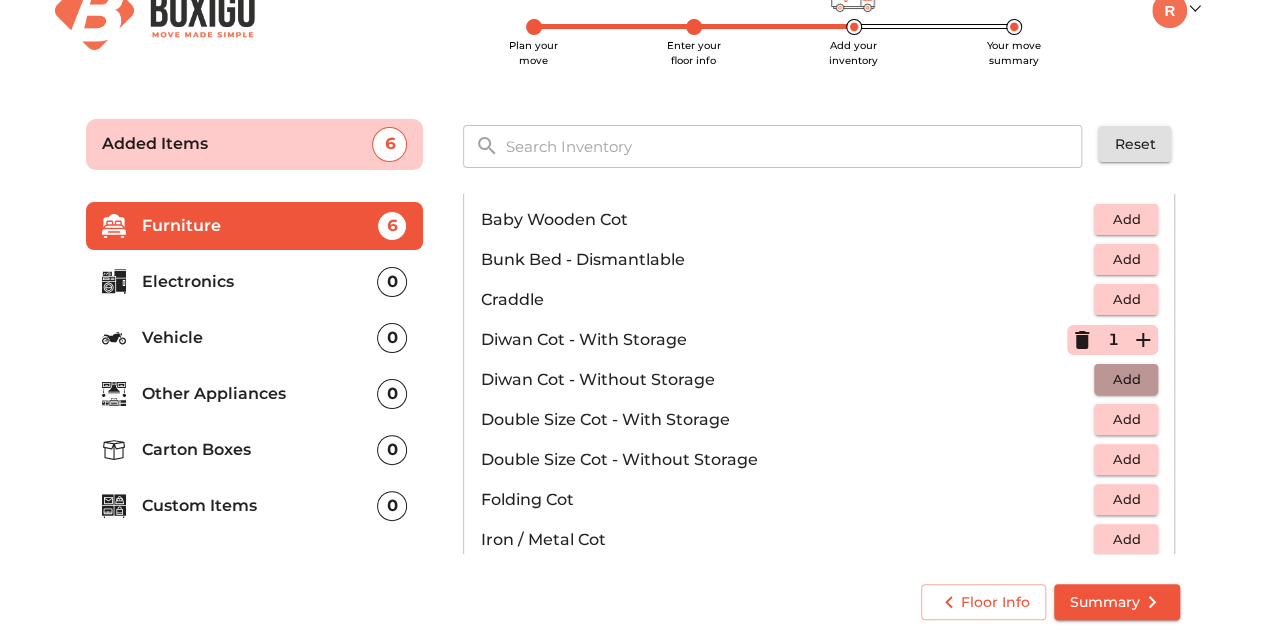 click on "Add" at bounding box center (1126, 379) 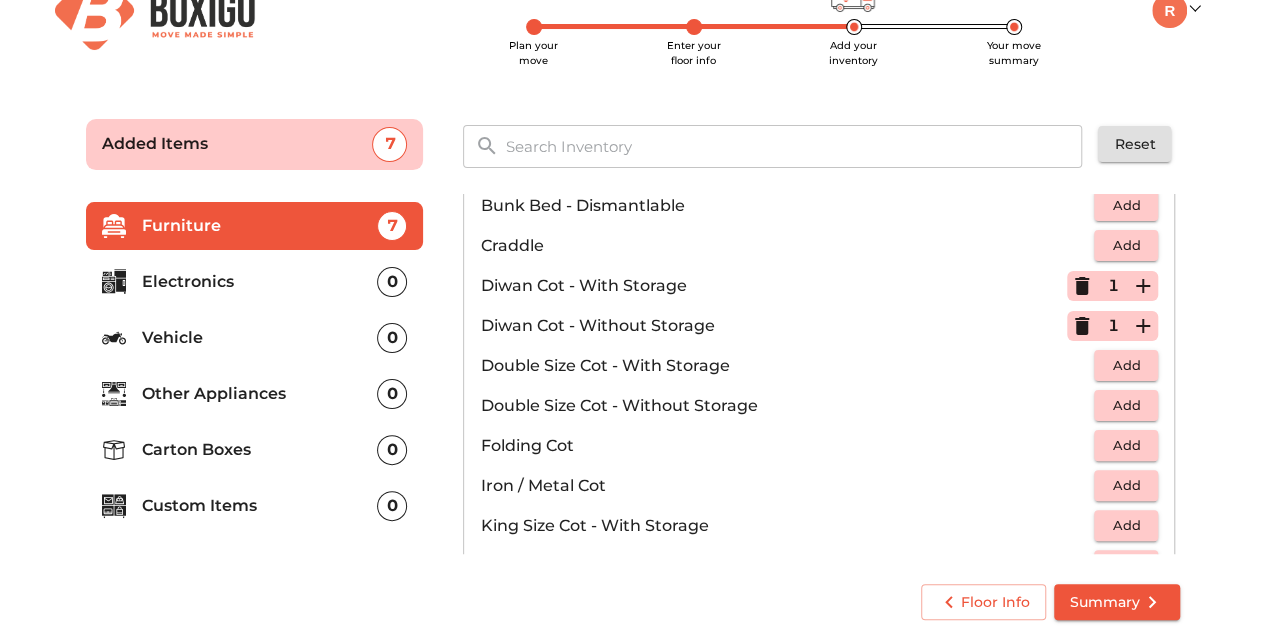 scroll, scrollTop: 244, scrollLeft: 0, axis: vertical 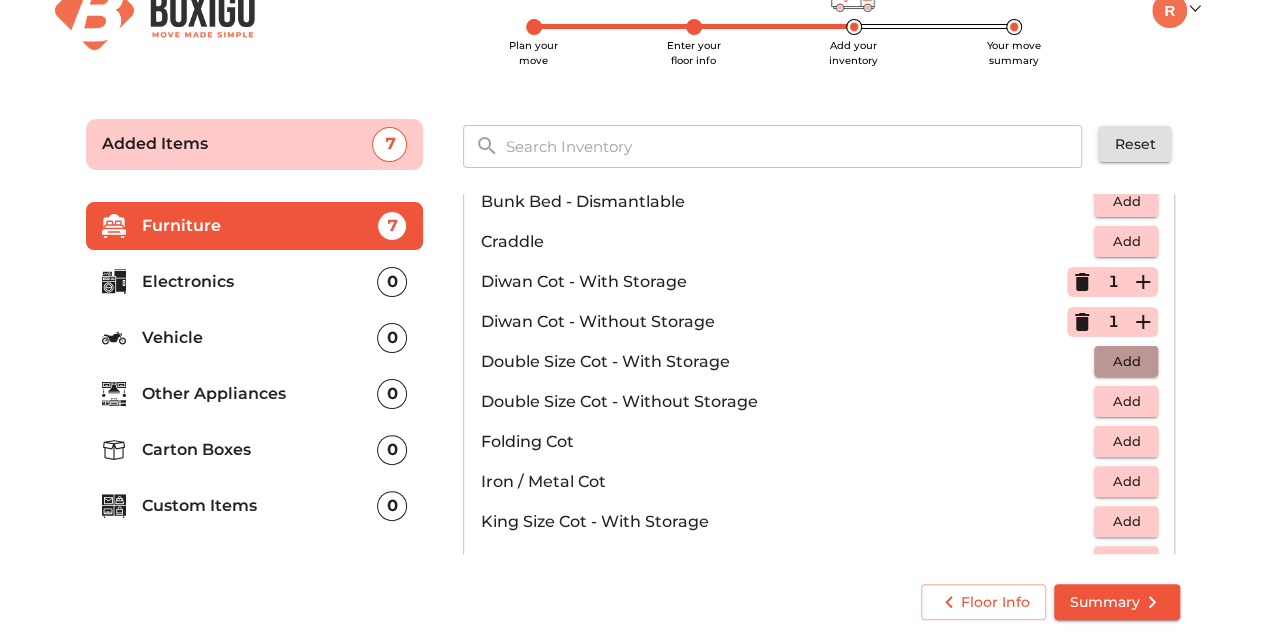 click on "Add" at bounding box center (1126, 361) 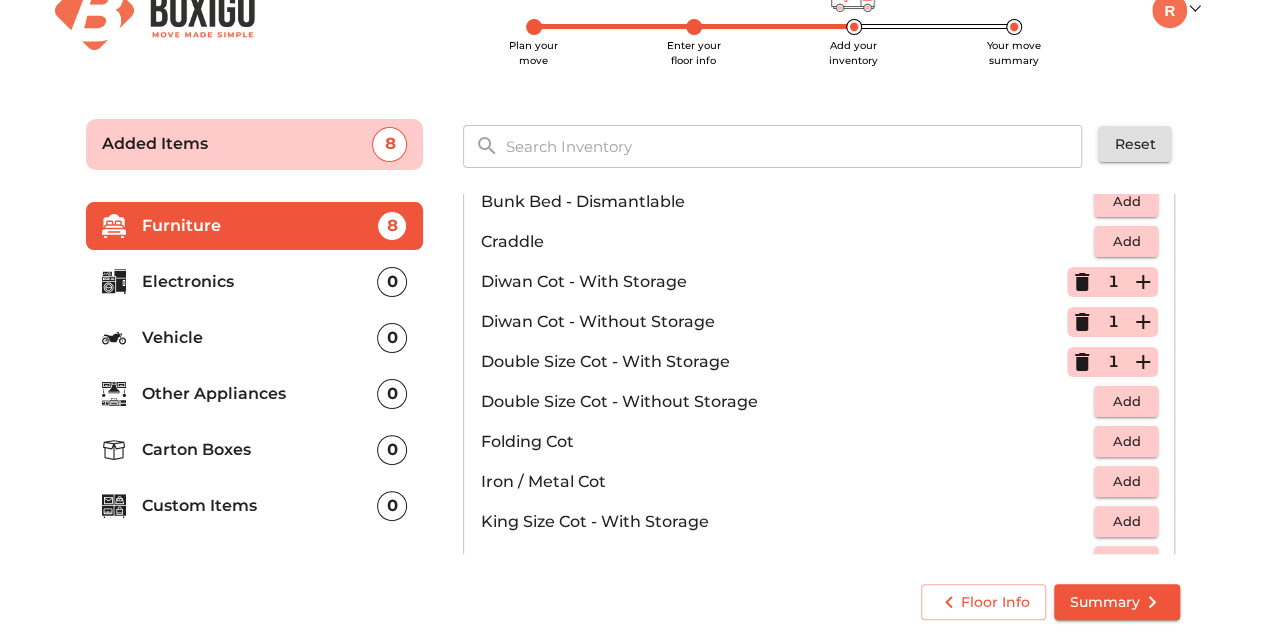 click on "Add" at bounding box center (1126, 401) 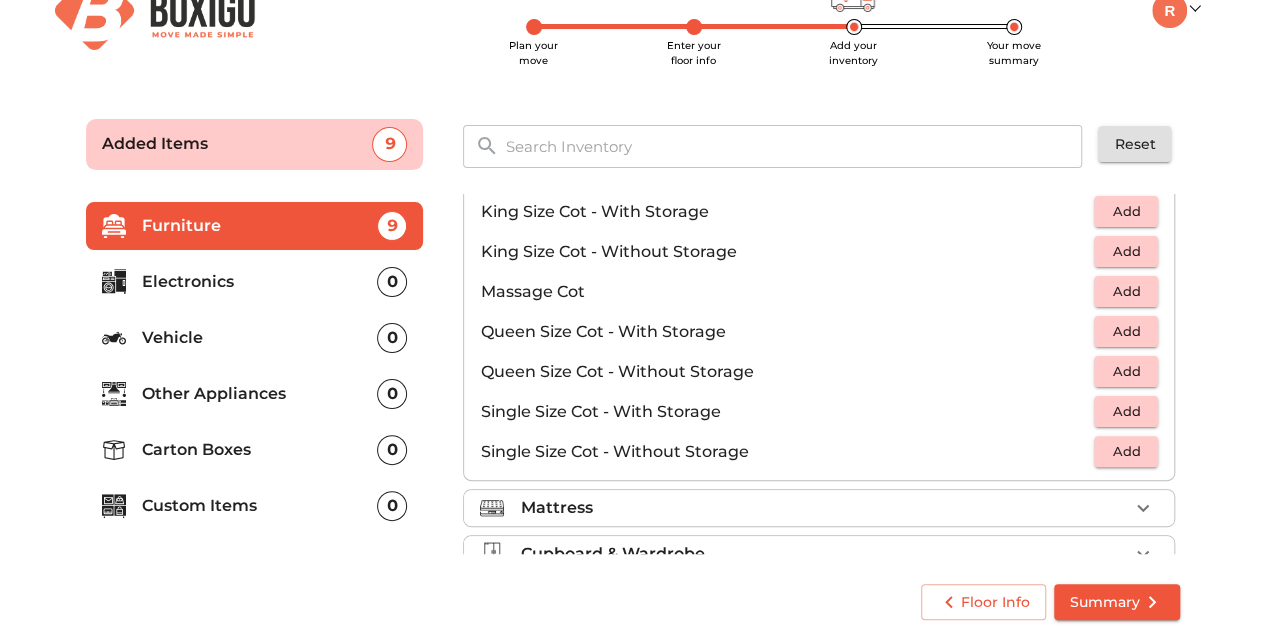 scroll, scrollTop: 579, scrollLeft: 0, axis: vertical 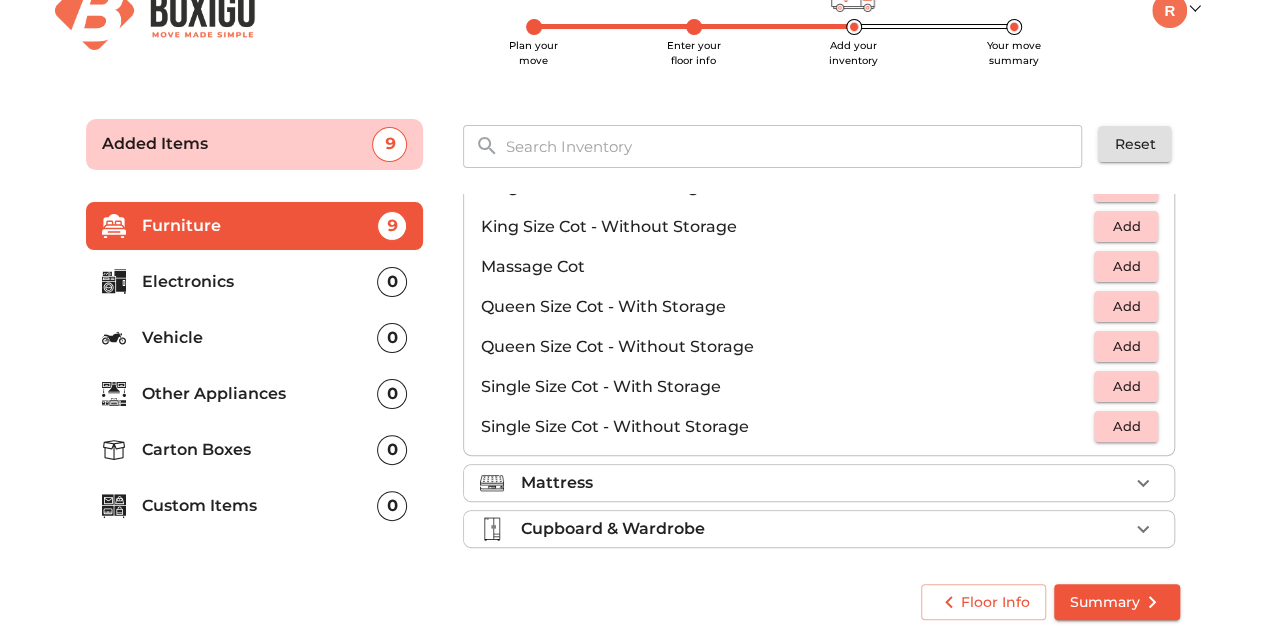 click on "Add" at bounding box center (1126, 306) 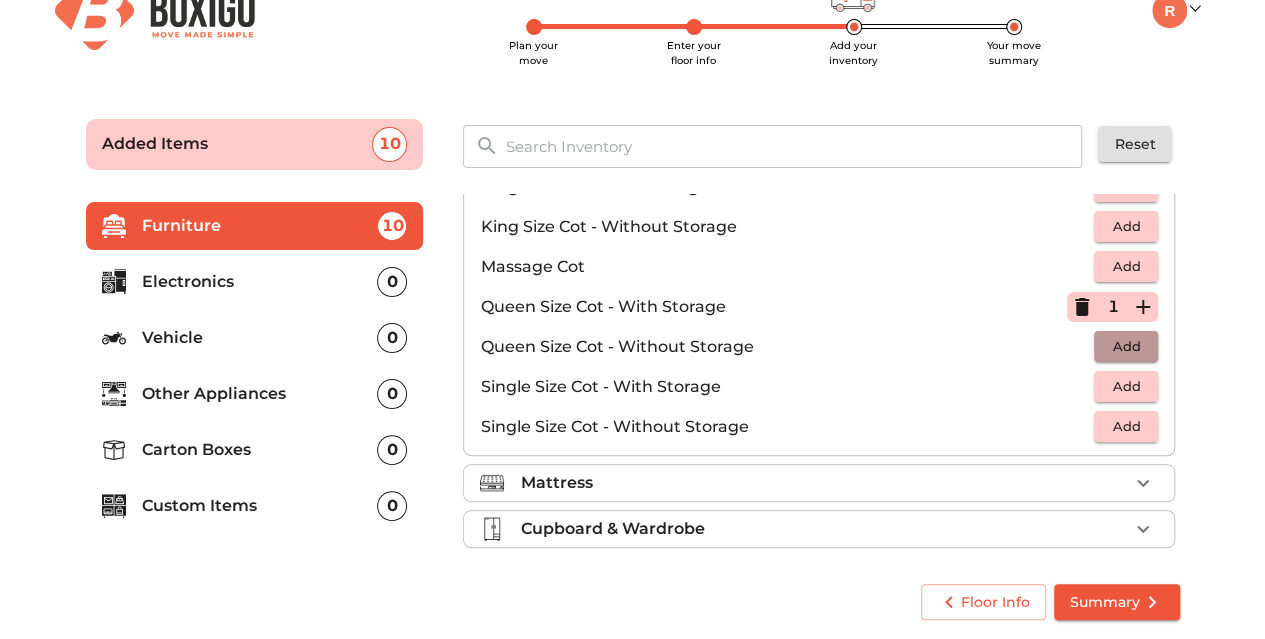 click on "Add" at bounding box center (1126, 346) 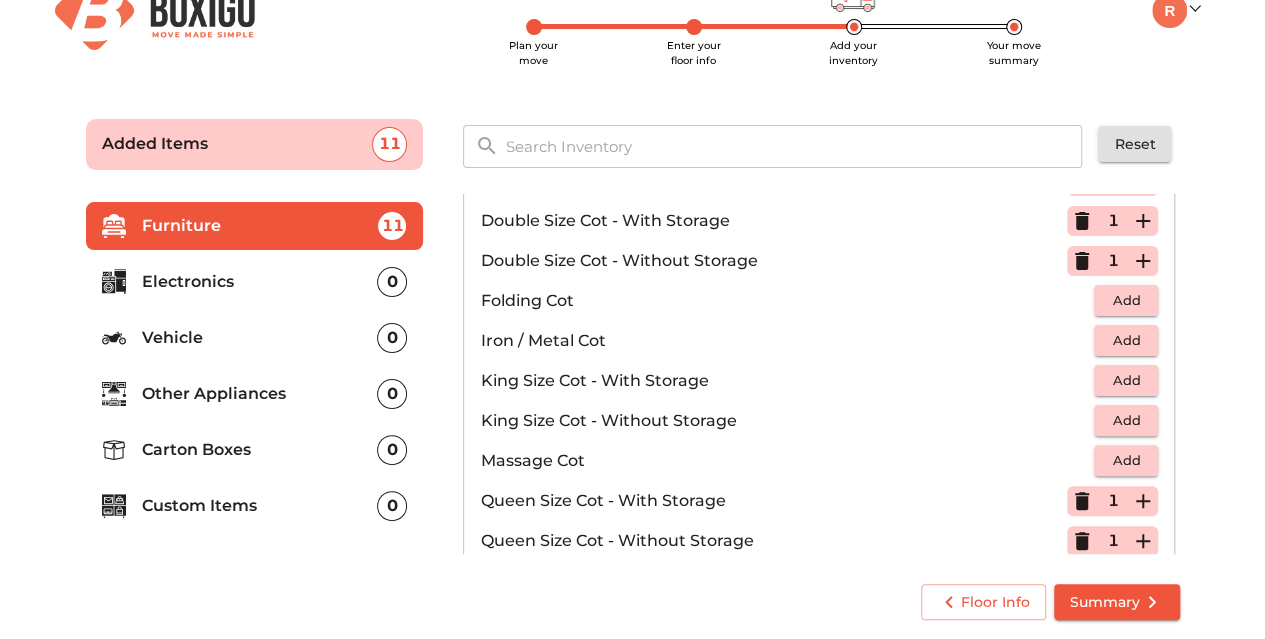 scroll, scrollTop: 271, scrollLeft: 0, axis: vertical 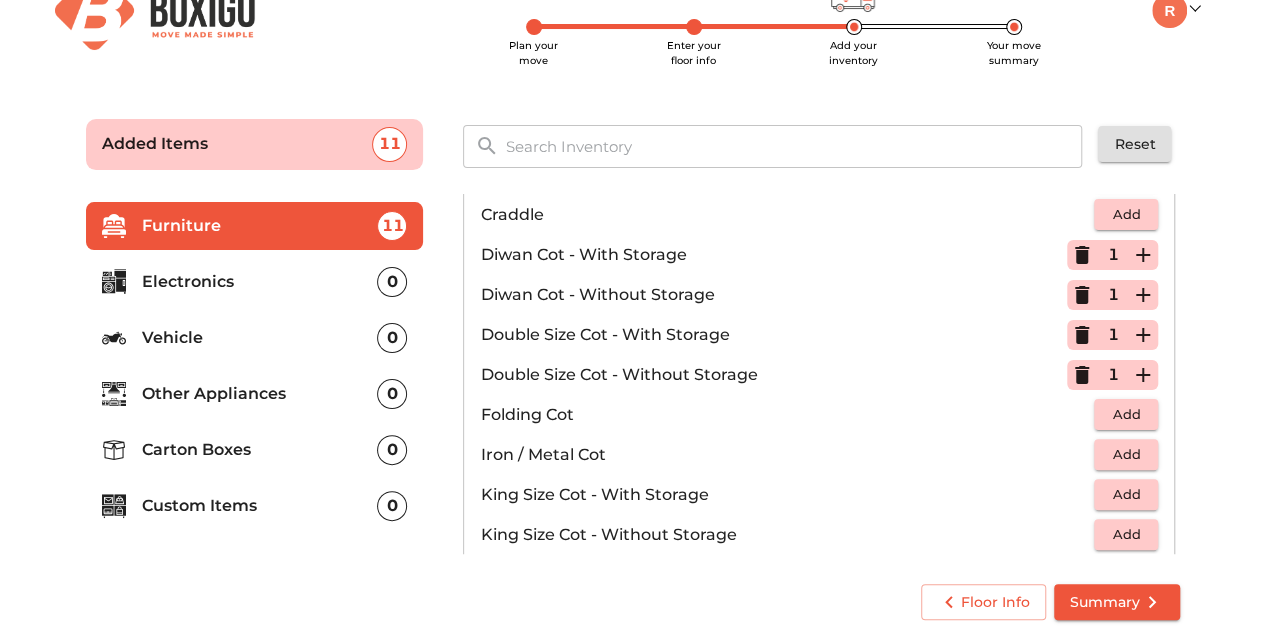 click 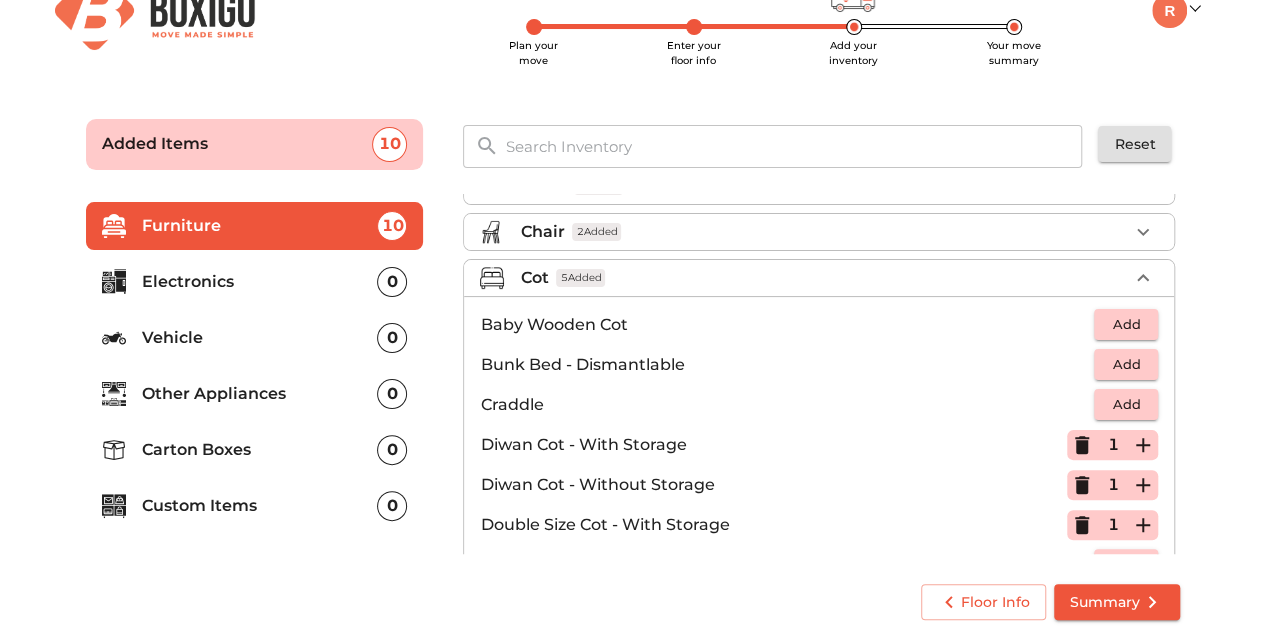 scroll, scrollTop: 83, scrollLeft: 0, axis: vertical 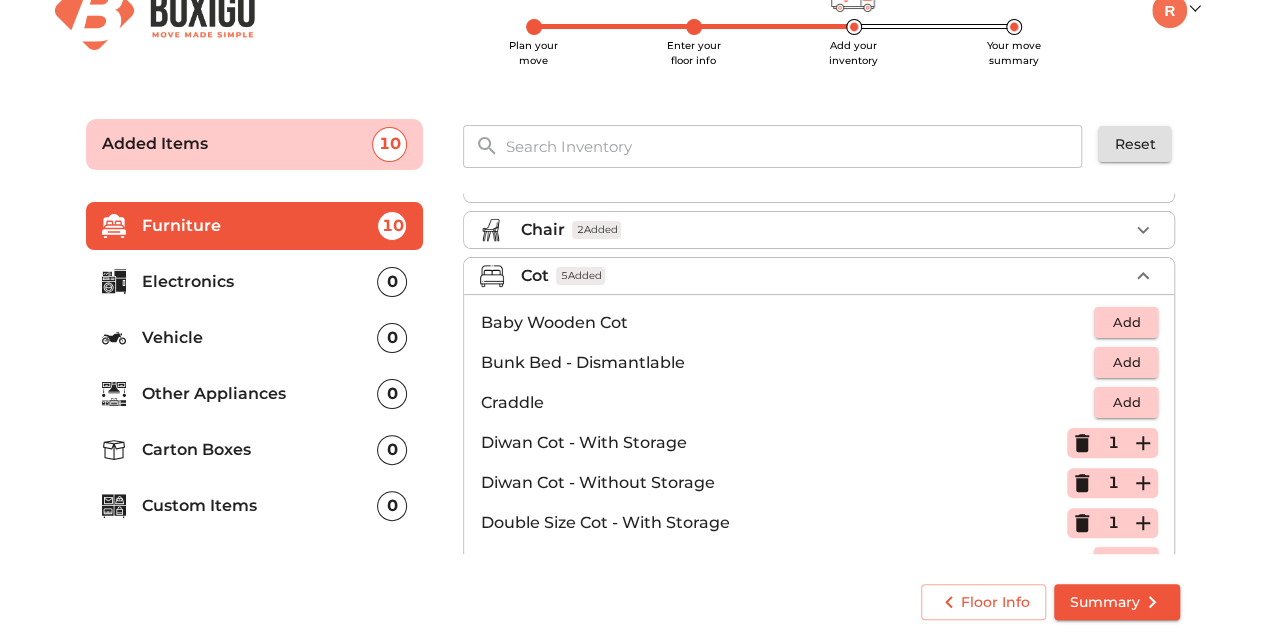 click on "Cot 5  Added" at bounding box center [824, 276] 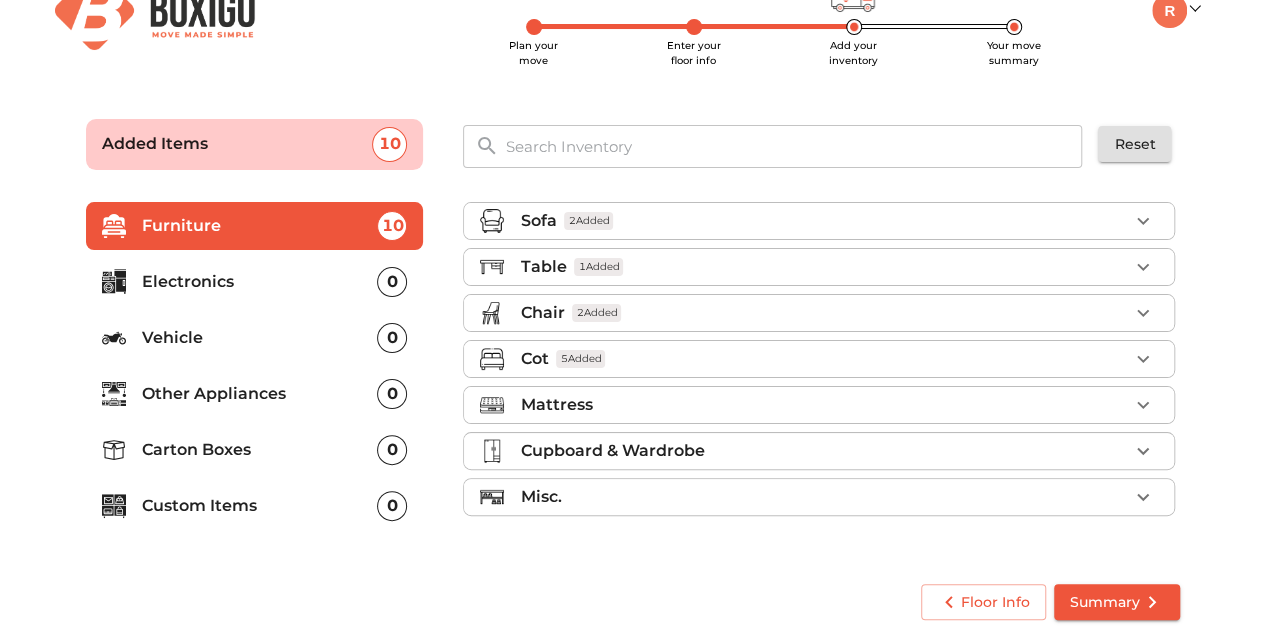 scroll, scrollTop: 0, scrollLeft: 0, axis: both 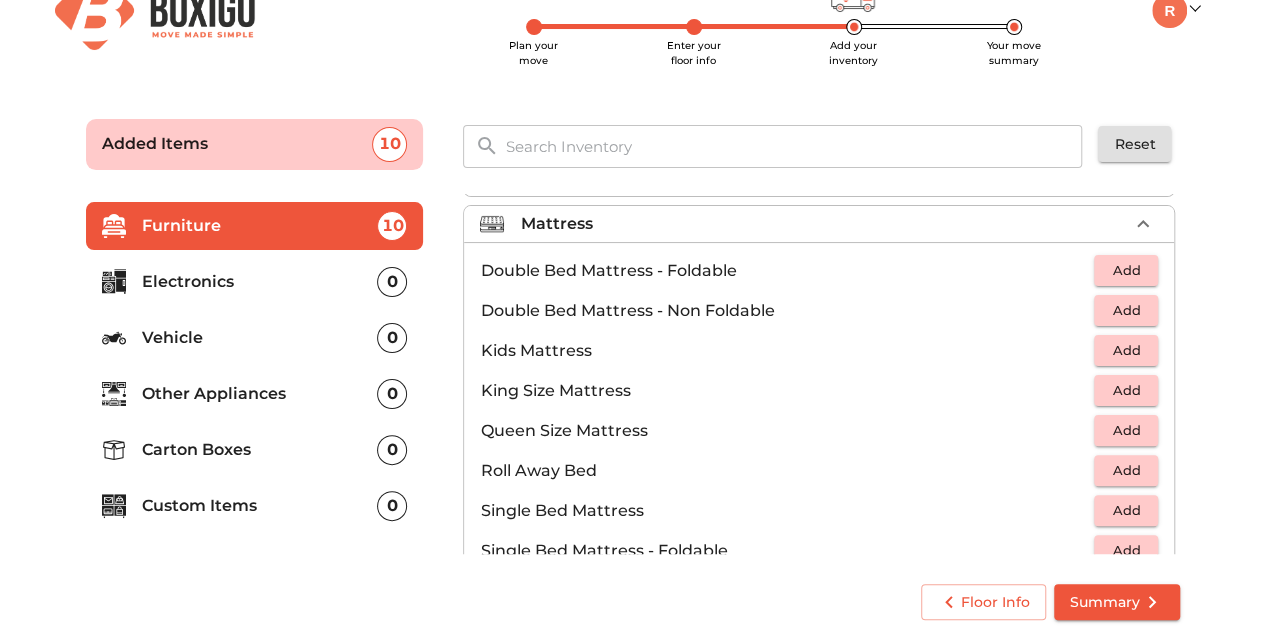 click on "Add" at bounding box center [1126, 310] 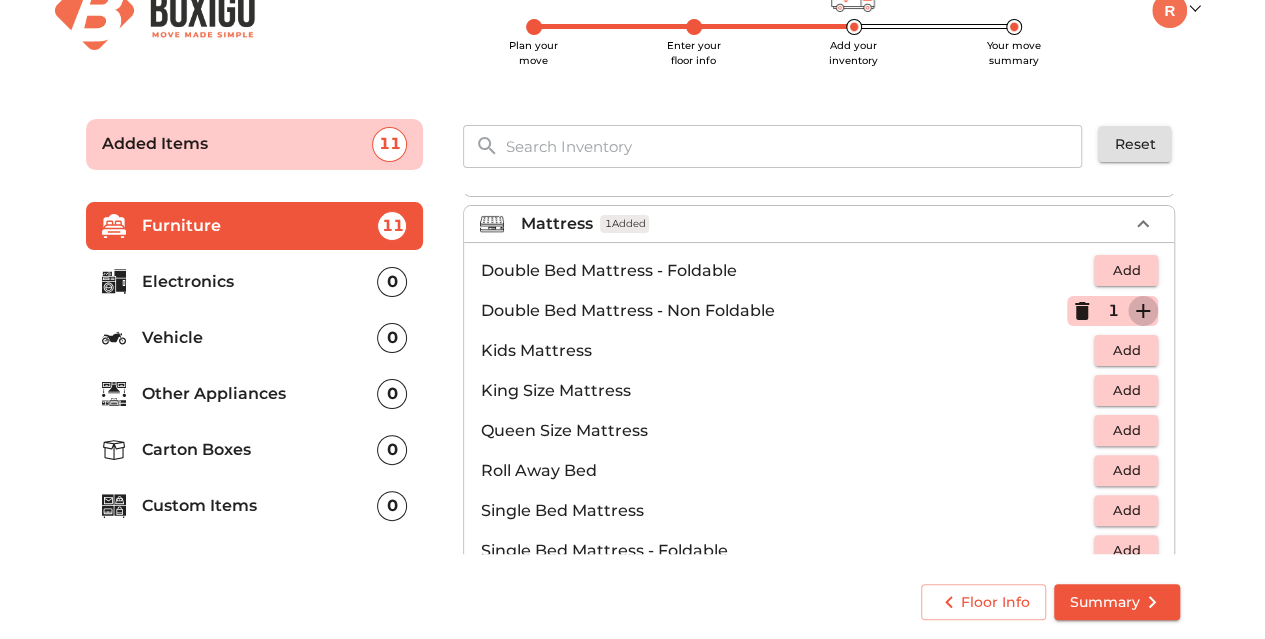 click 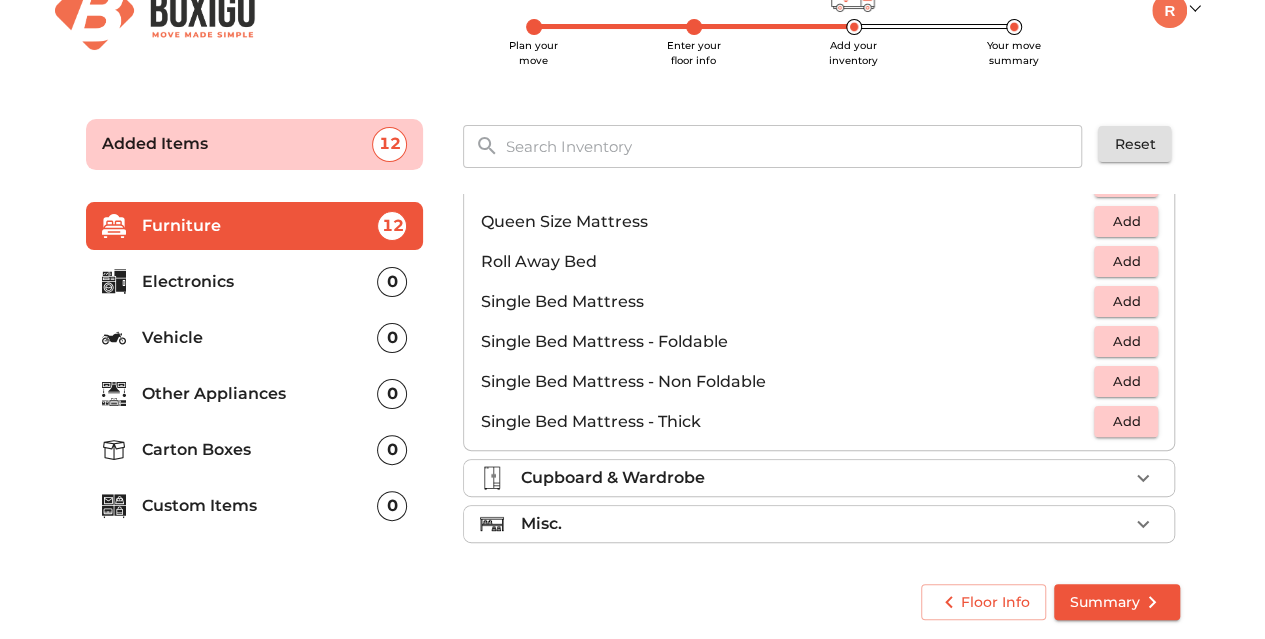 scroll, scrollTop: 390, scrollLeft: 0, axis: vertical 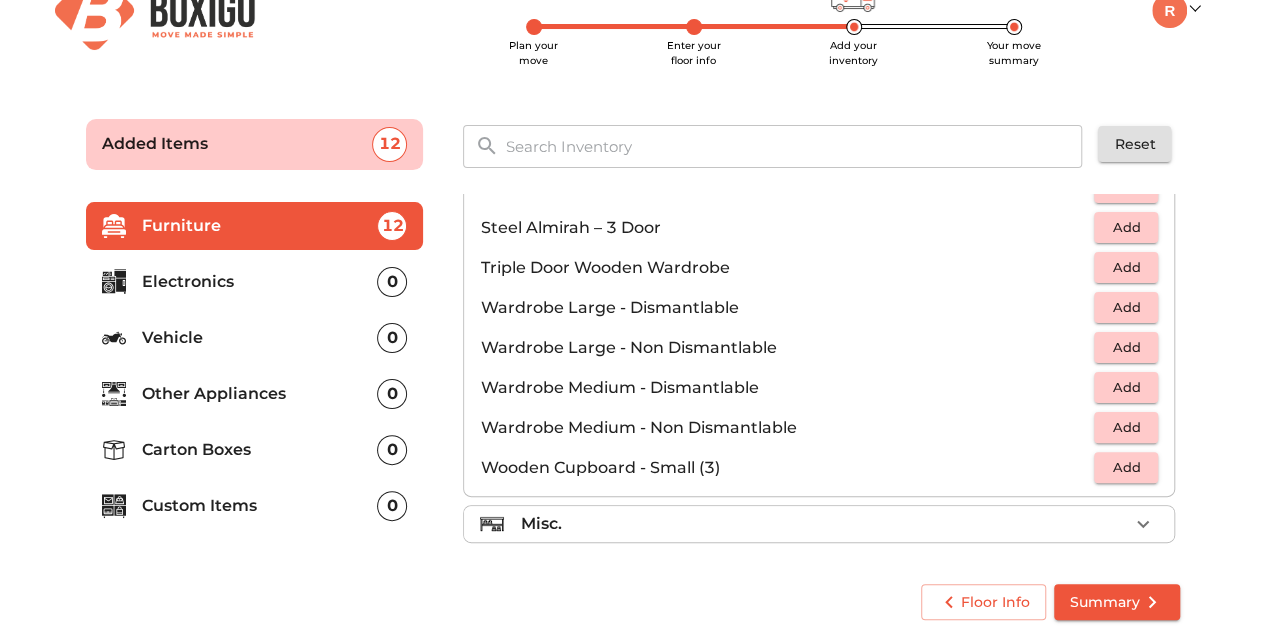 click on "Misc." at bounding box center (824, 524) 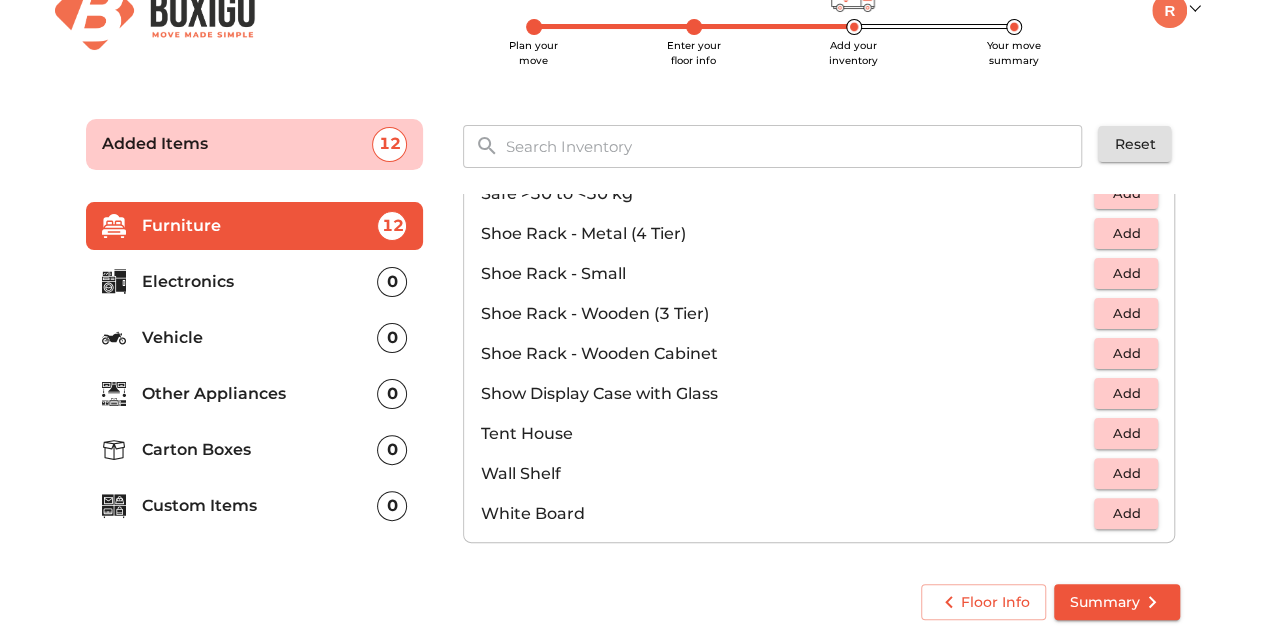 scroll, scrollTop: 1070, scrollLeft: 0, axis: vertical 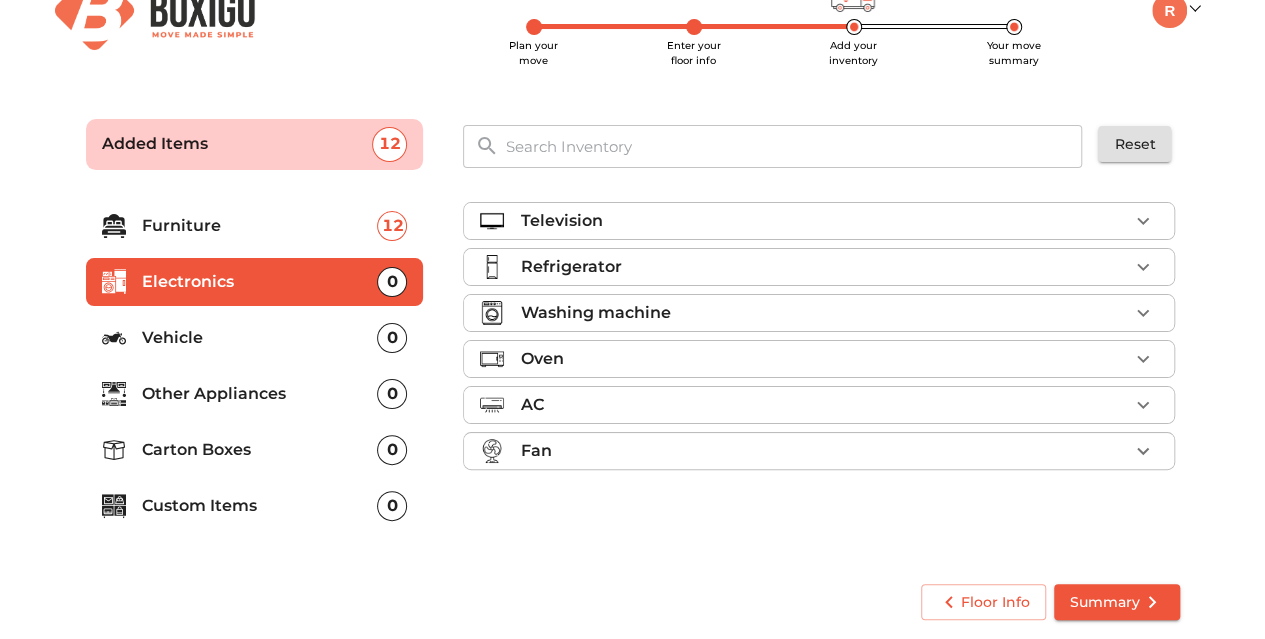 click on "Television" at bounding box center [824, 221] 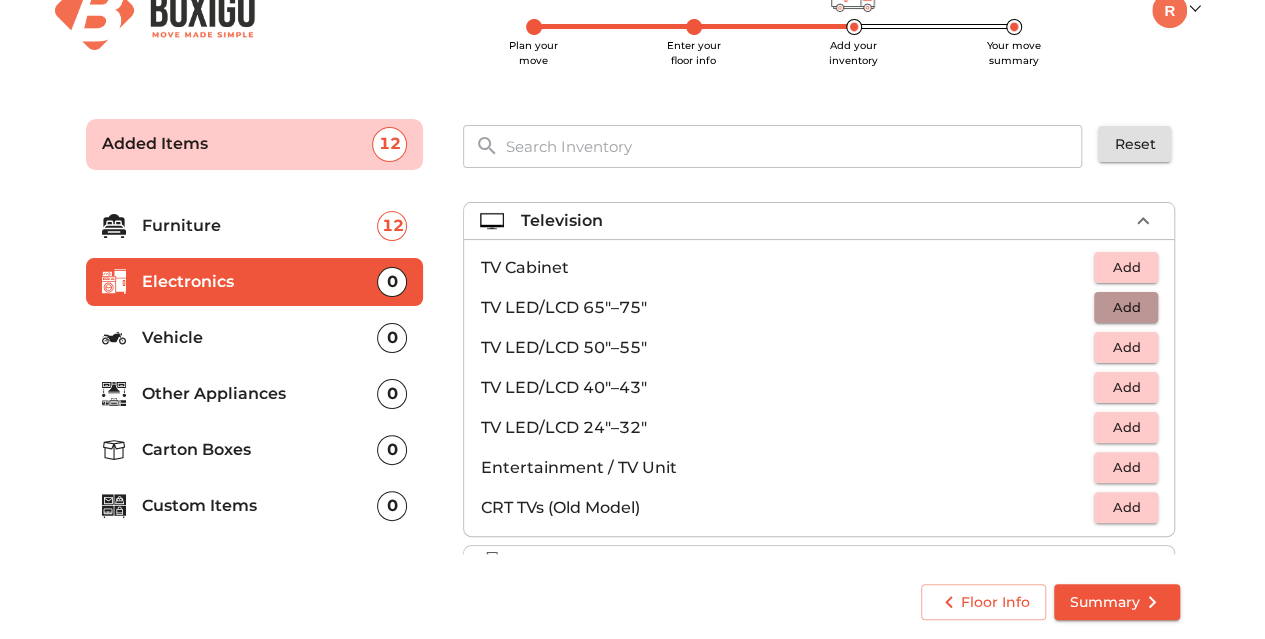 click on "Add" at bounding box center [1126, 307] 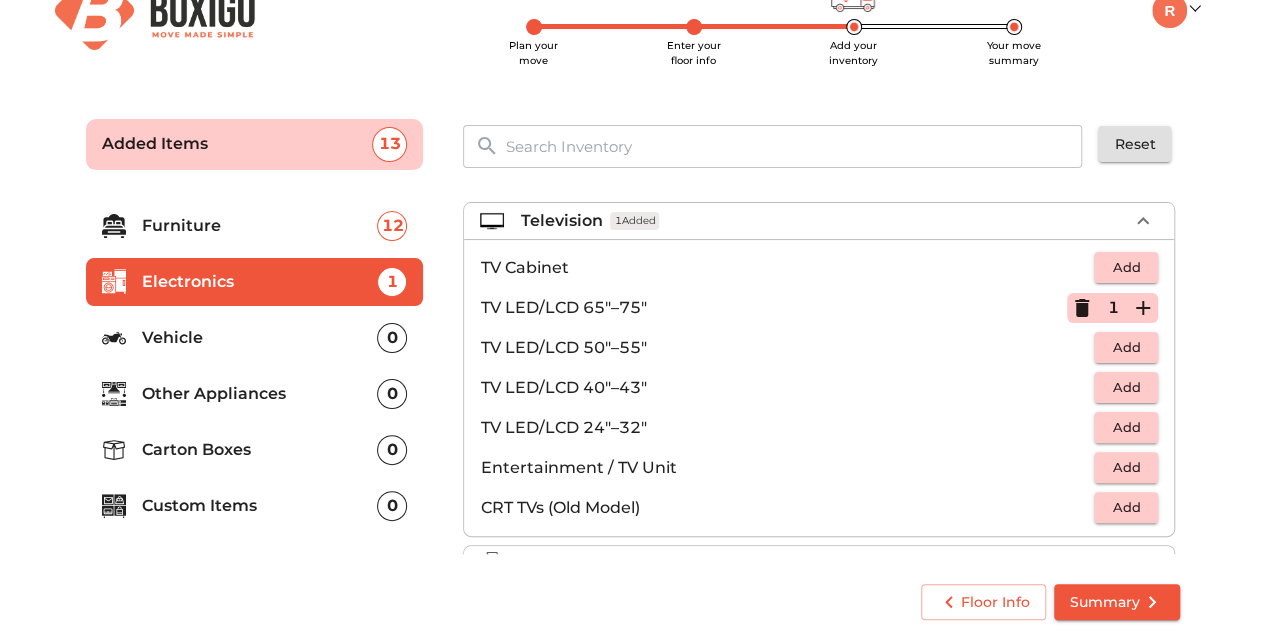 click on "Add" at bounding box center (1126, 347) 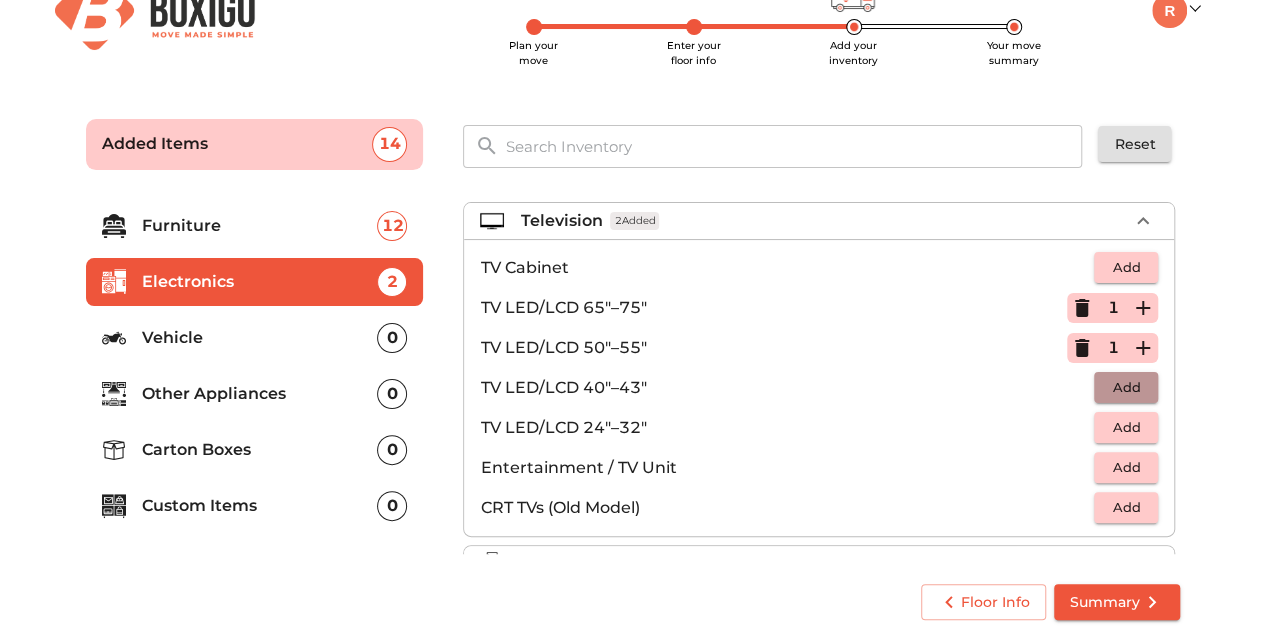 click on "Add" at bounding box center (1126, 387) 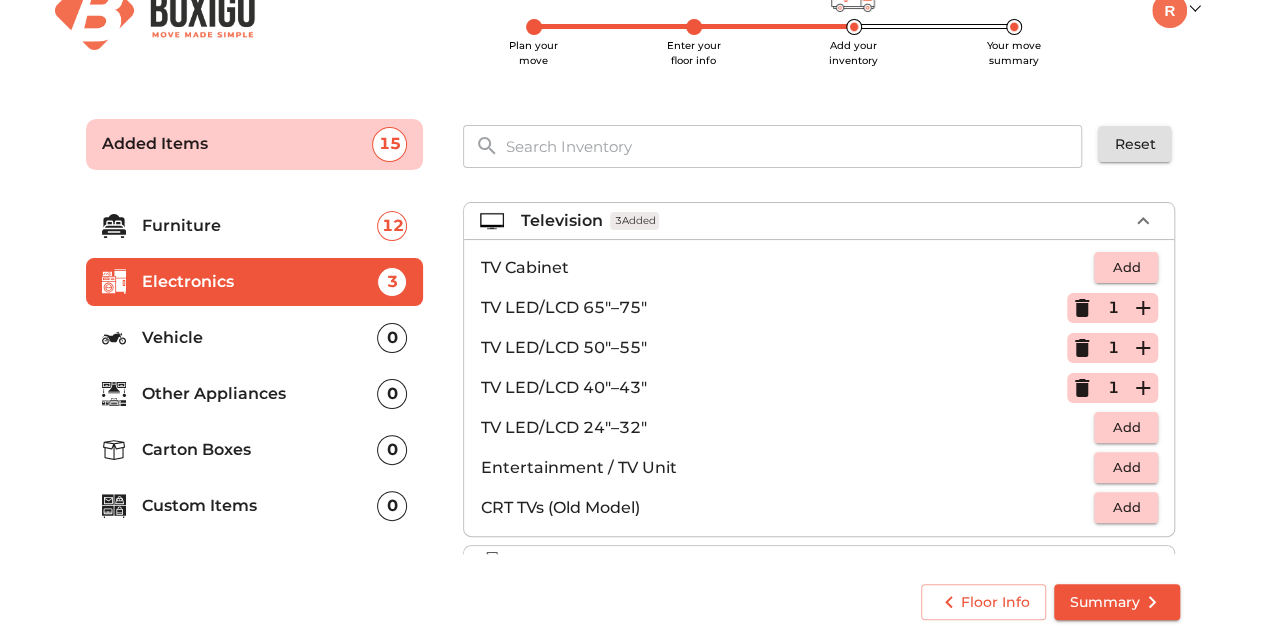 click 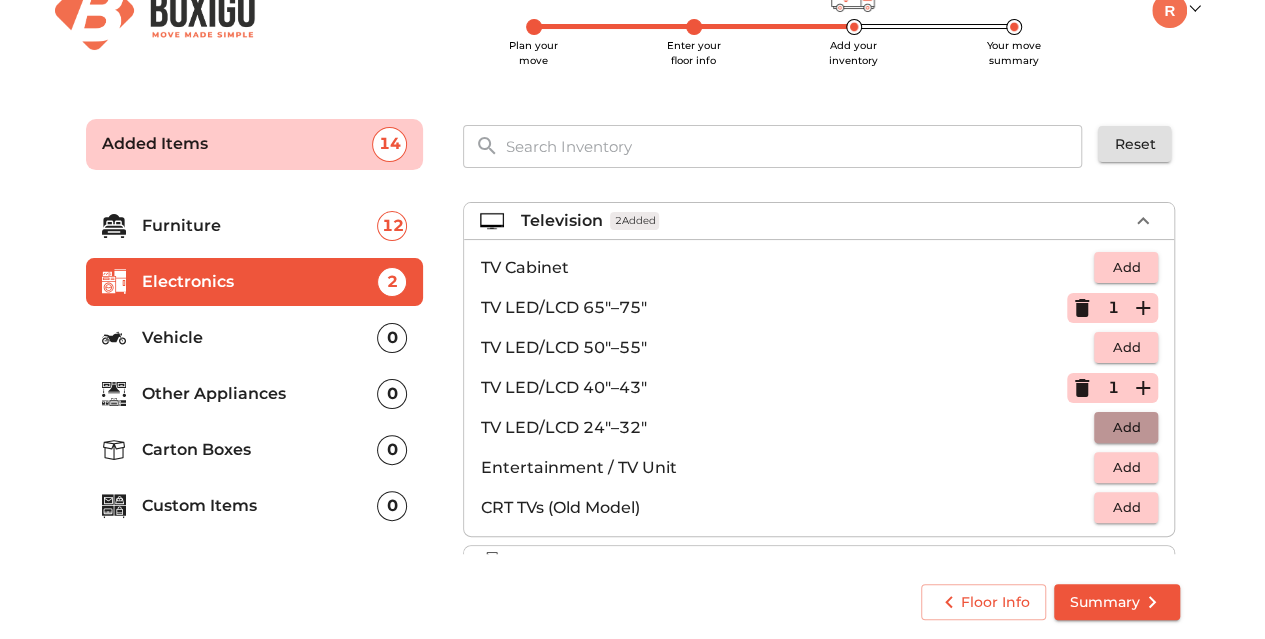 click on "Add" at bounding box center [1126, 427] 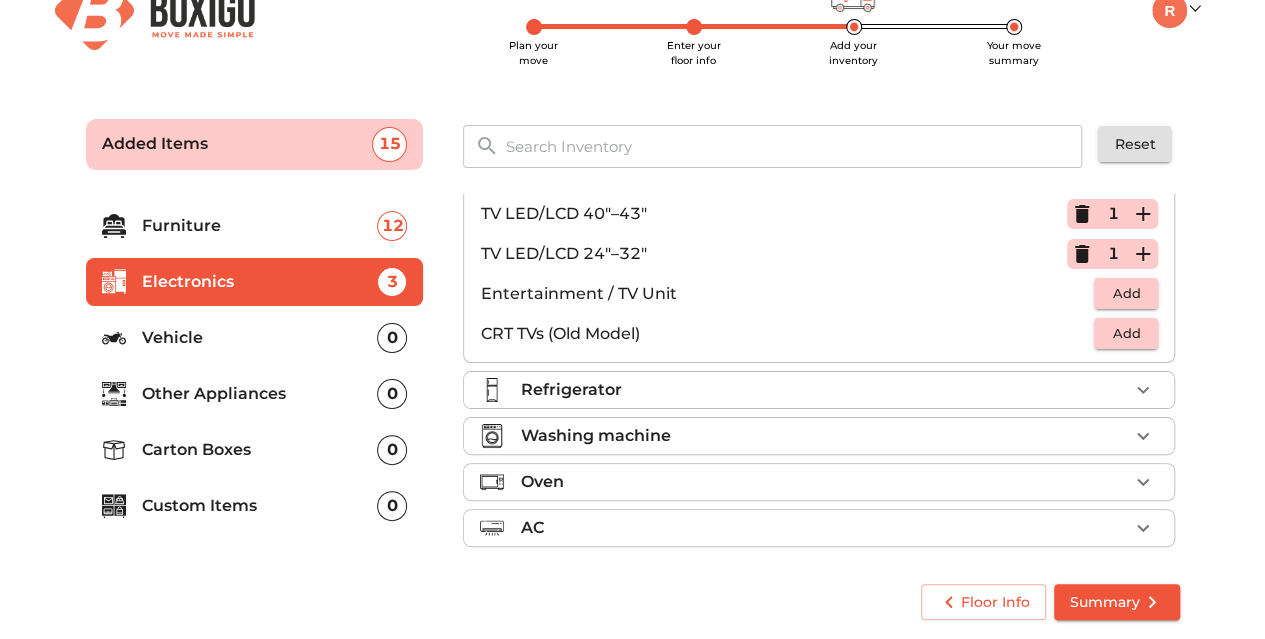 scroll, scrollTop: 176, scrollLeft: 0, axis: vertical 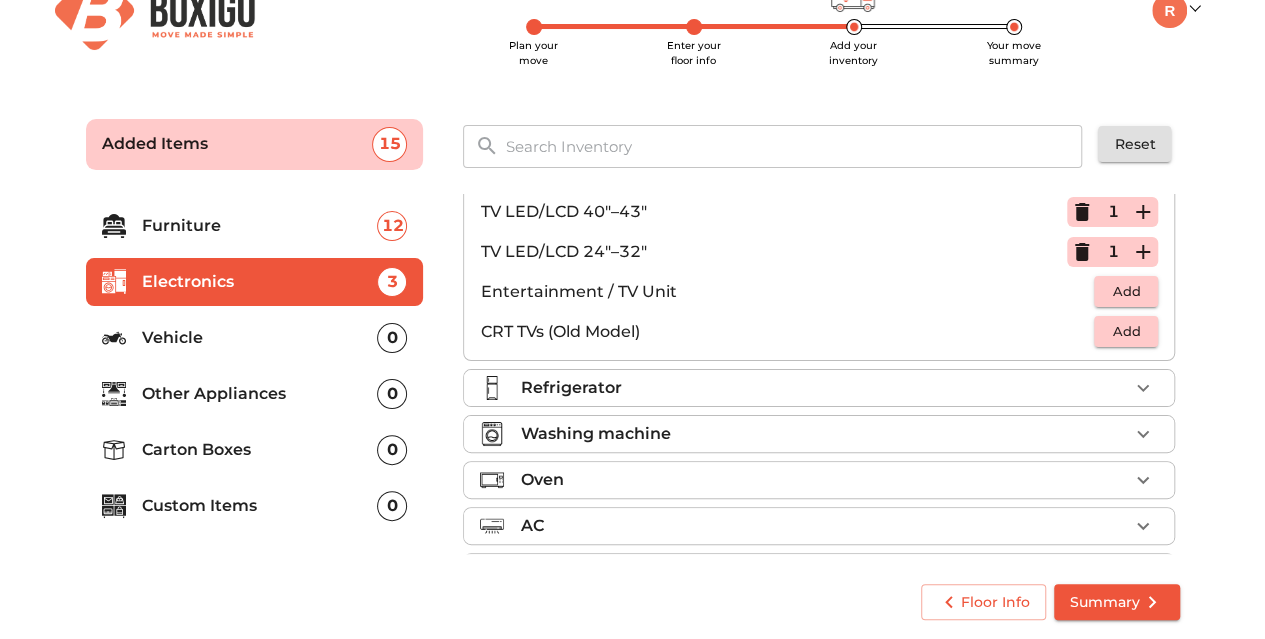 click on "Refrigerator" at bounding box center (824, 388) 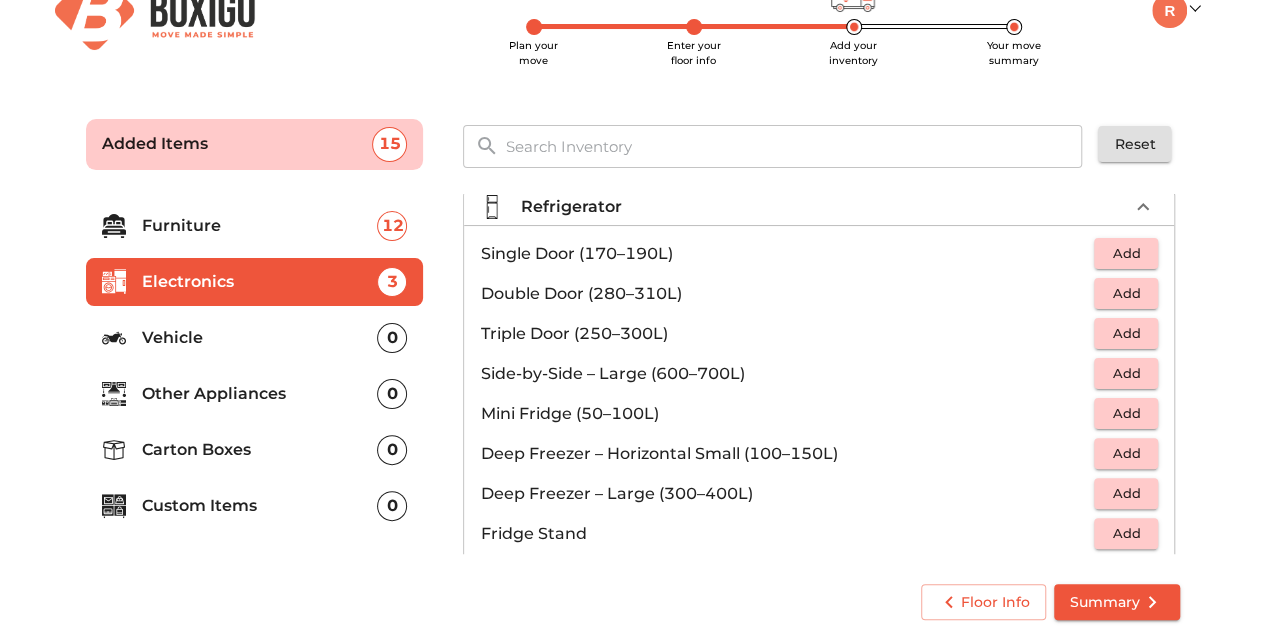 scroll, scrollTop: 59, scrollLeft: 0, axis: vertical 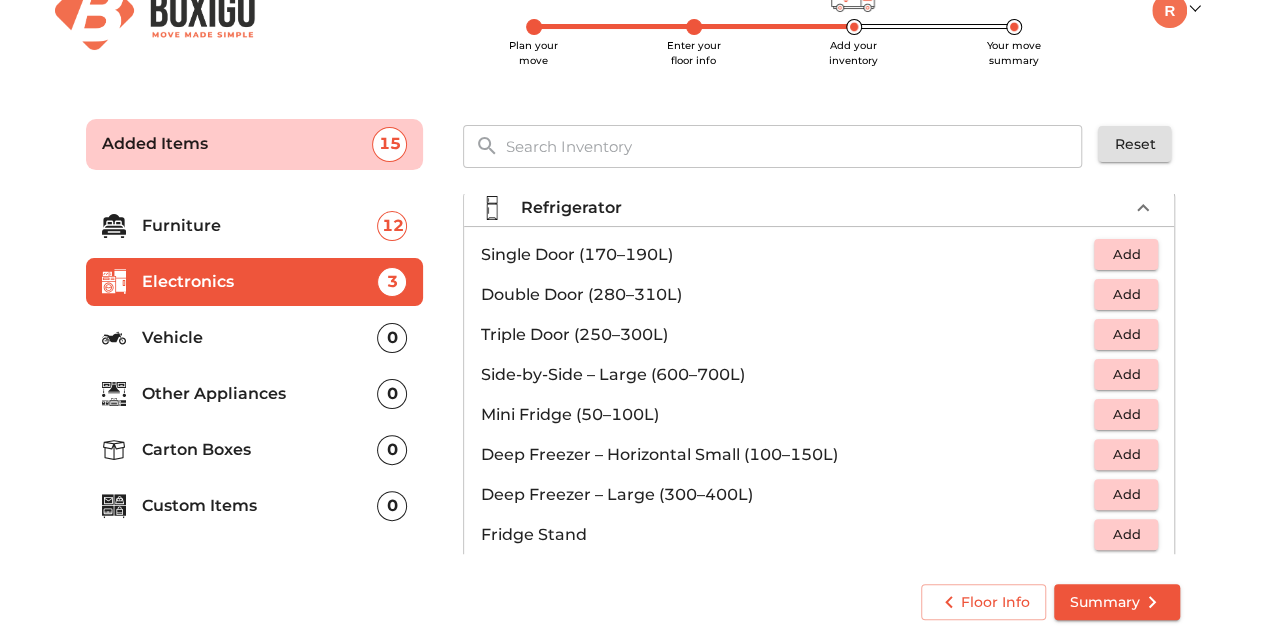 click on "Add" at bounding box center [1126, 254] 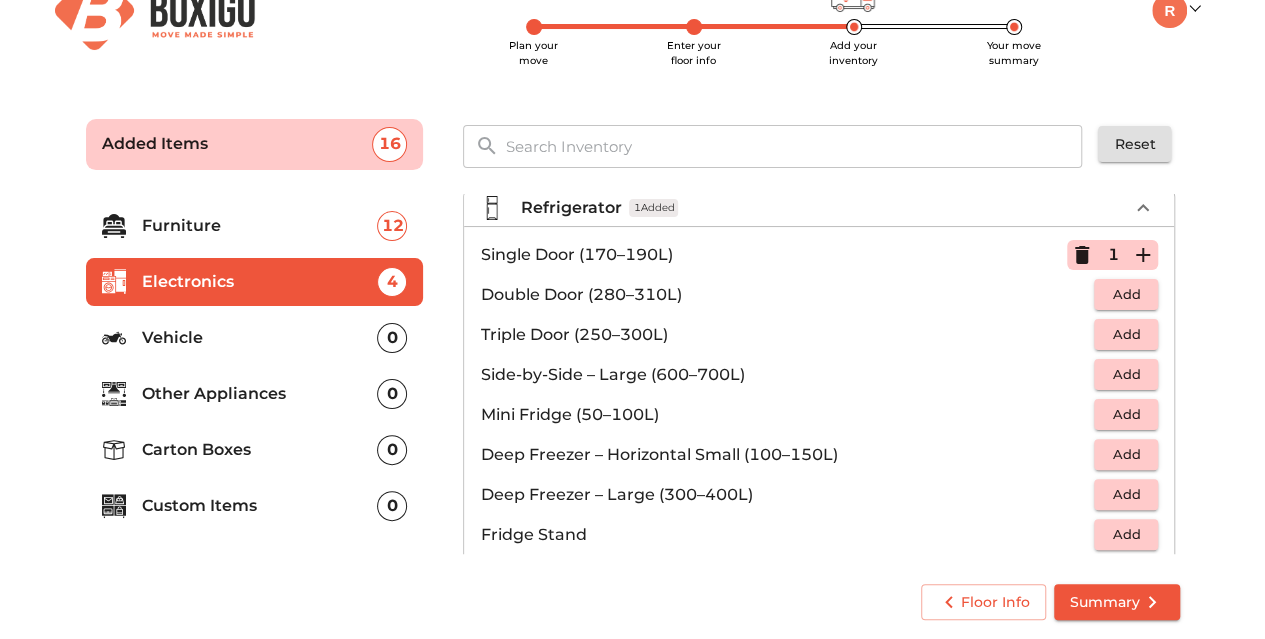 scroll, scrollTop: 264, scrollLeft: 0, axis: vertical 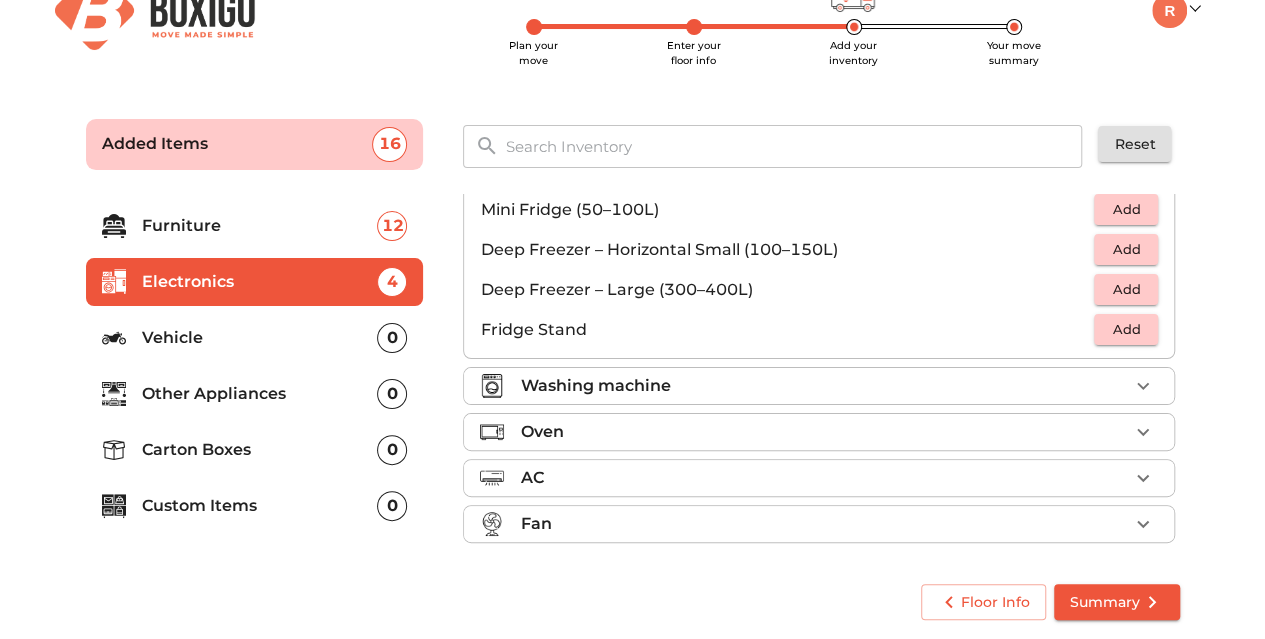 click on "Washing machine" at bounding box center [819, 386] 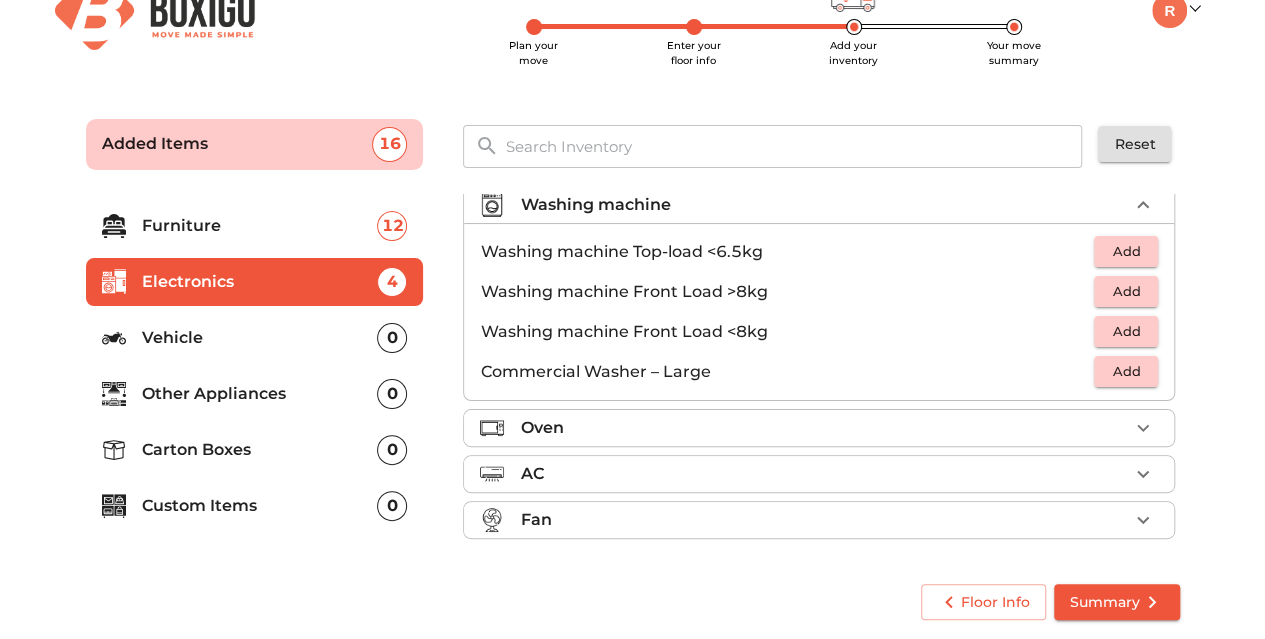 scroll, scrollTop: 91, scrollLeft: 0, axis: vertical 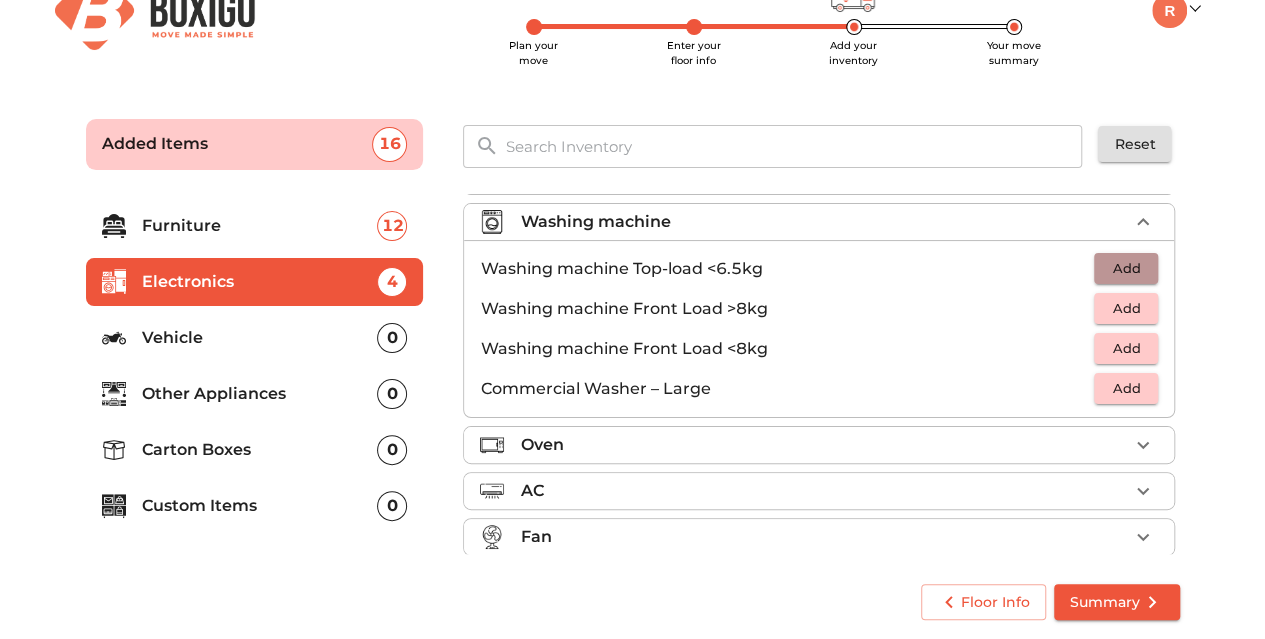 click on "Add" at bounding box center (1126, 268) 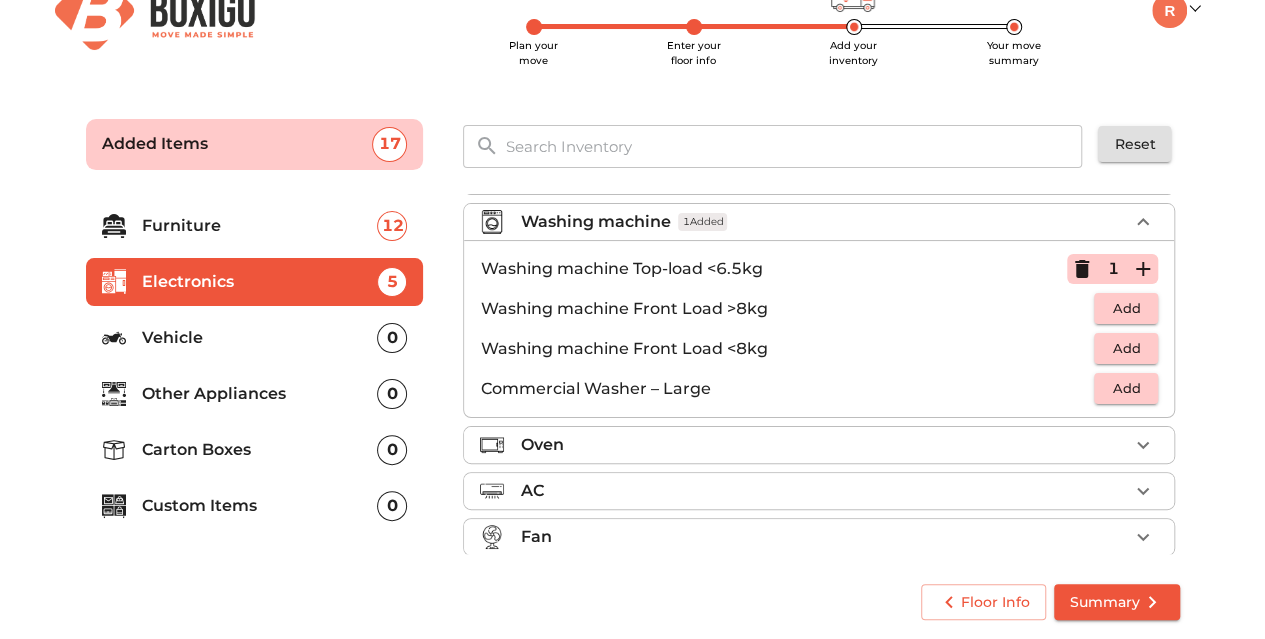 click on "Oven" at bounding box center (824, 445) 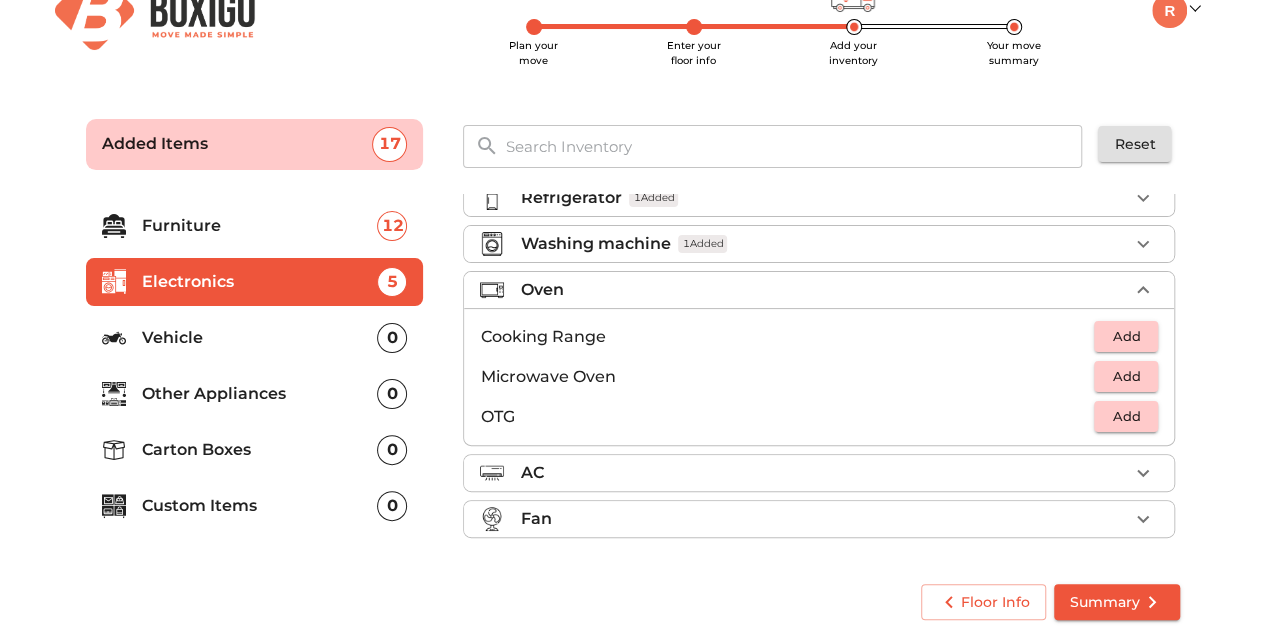 scroll, scrollTop: 64, scrollLeft: 0, axis: vertical 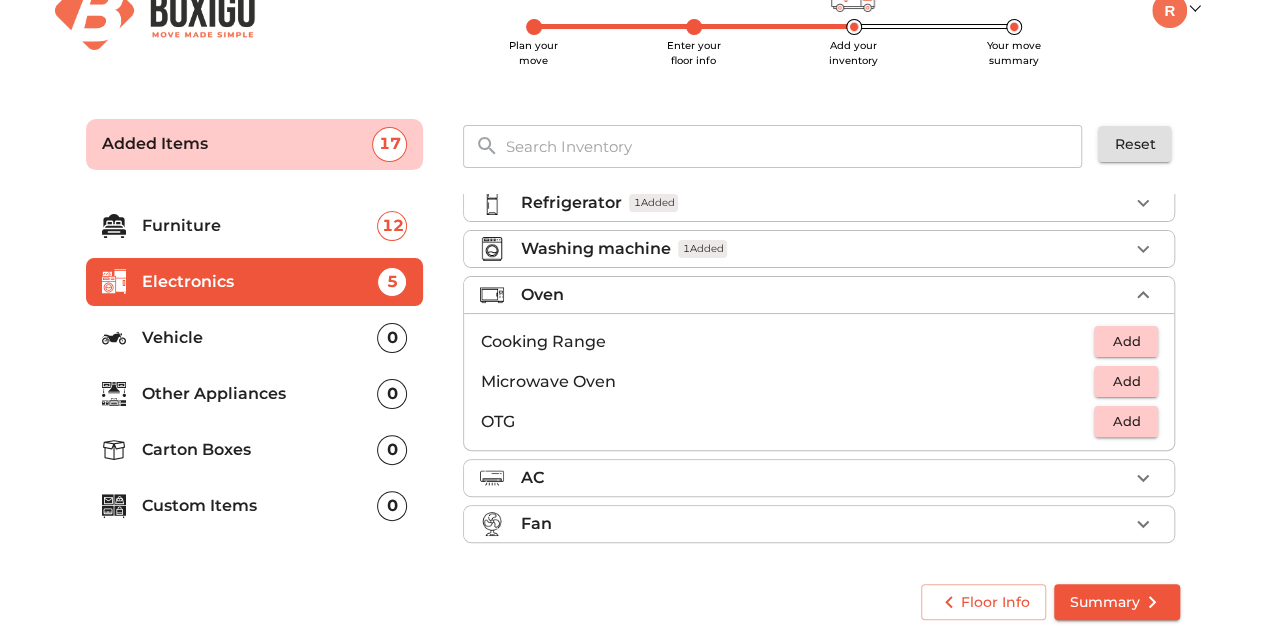 click on "AC" at bounding box center (824, 478) 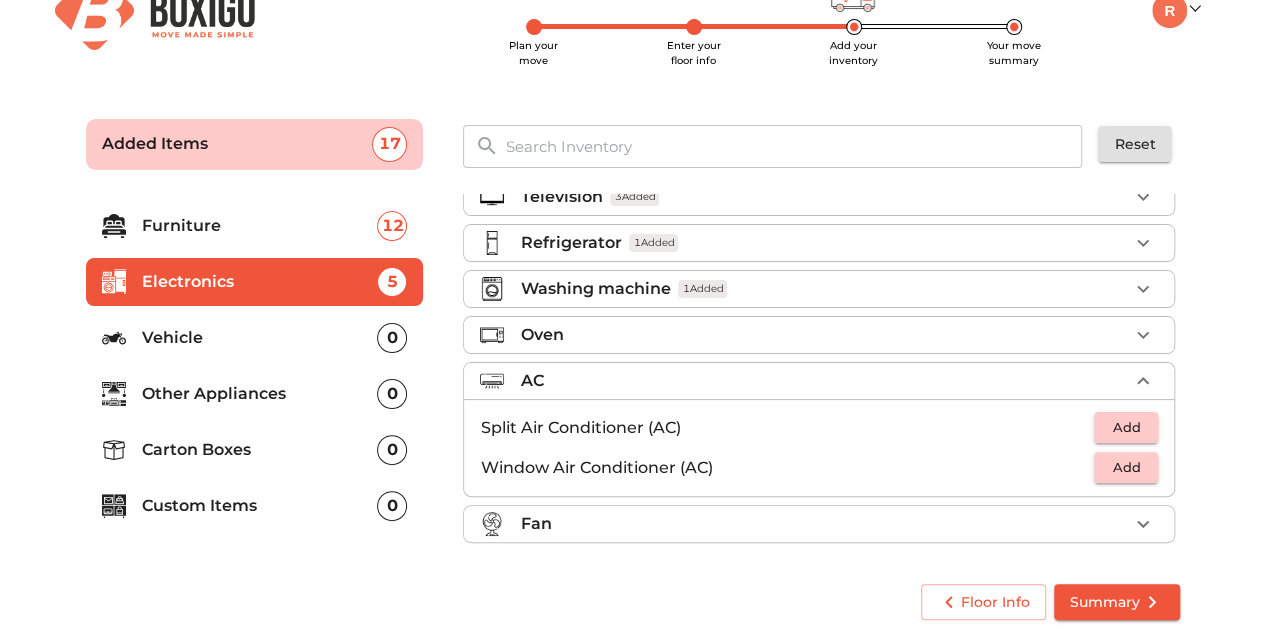 click on "Fan" at bounding box center (824, 524) 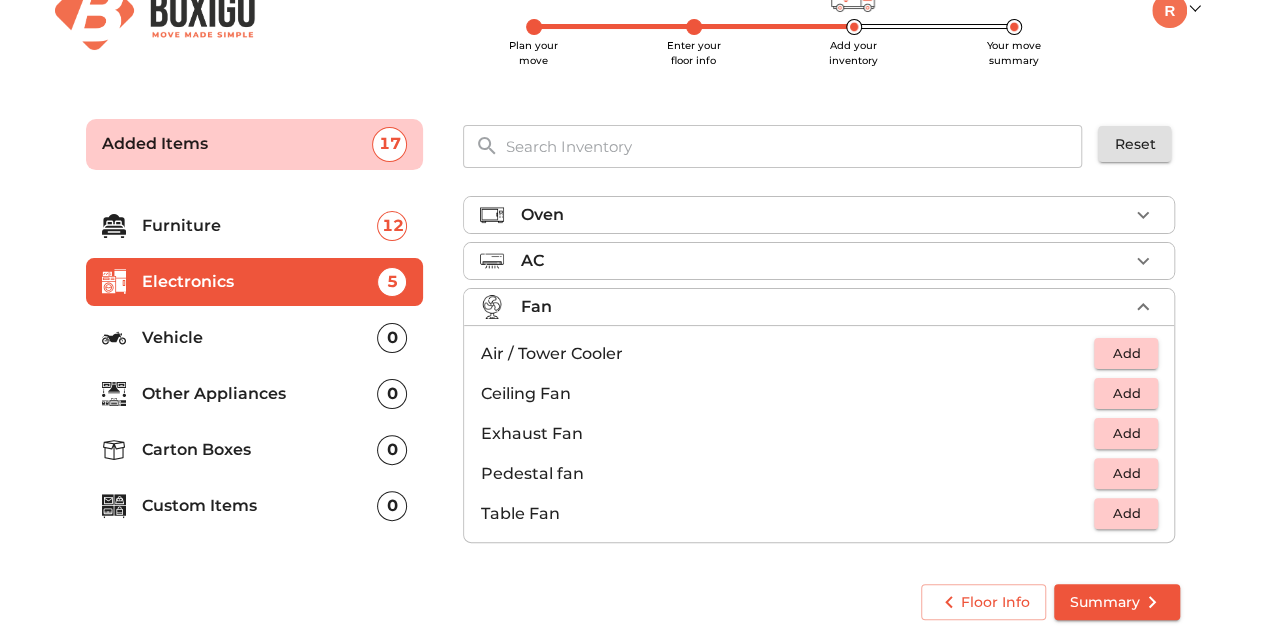 scroll, scrollTop: 0, scrollLeft: 0, axis: both 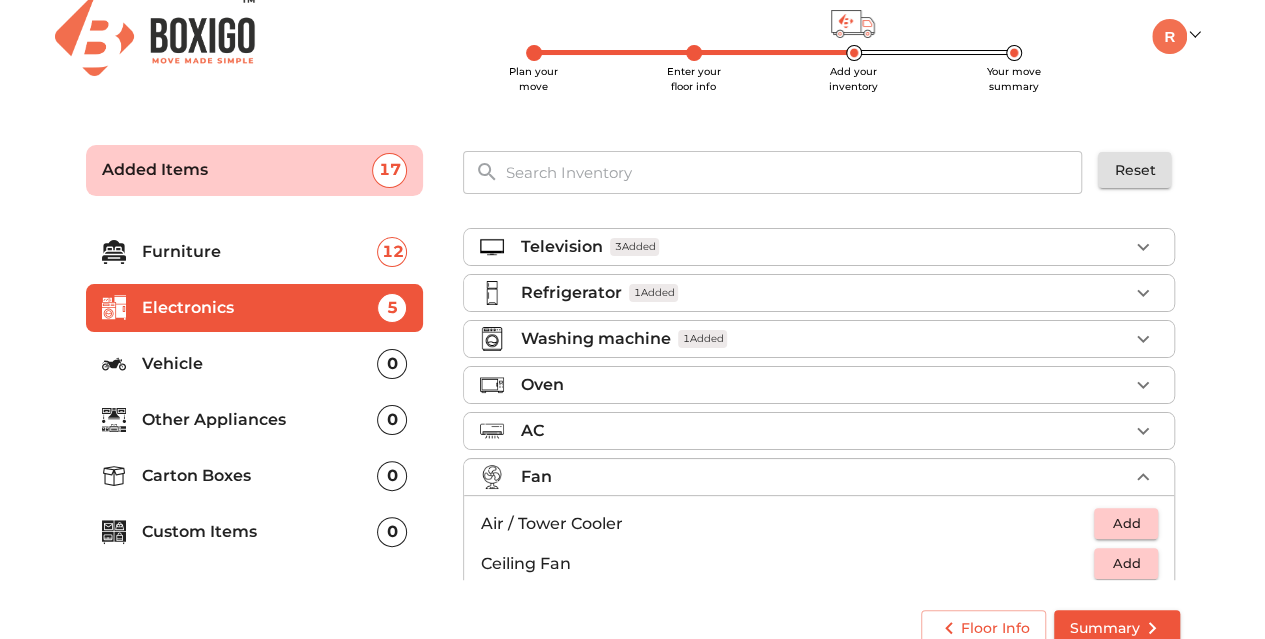 click on "AC" at bounding box center [824, 431] 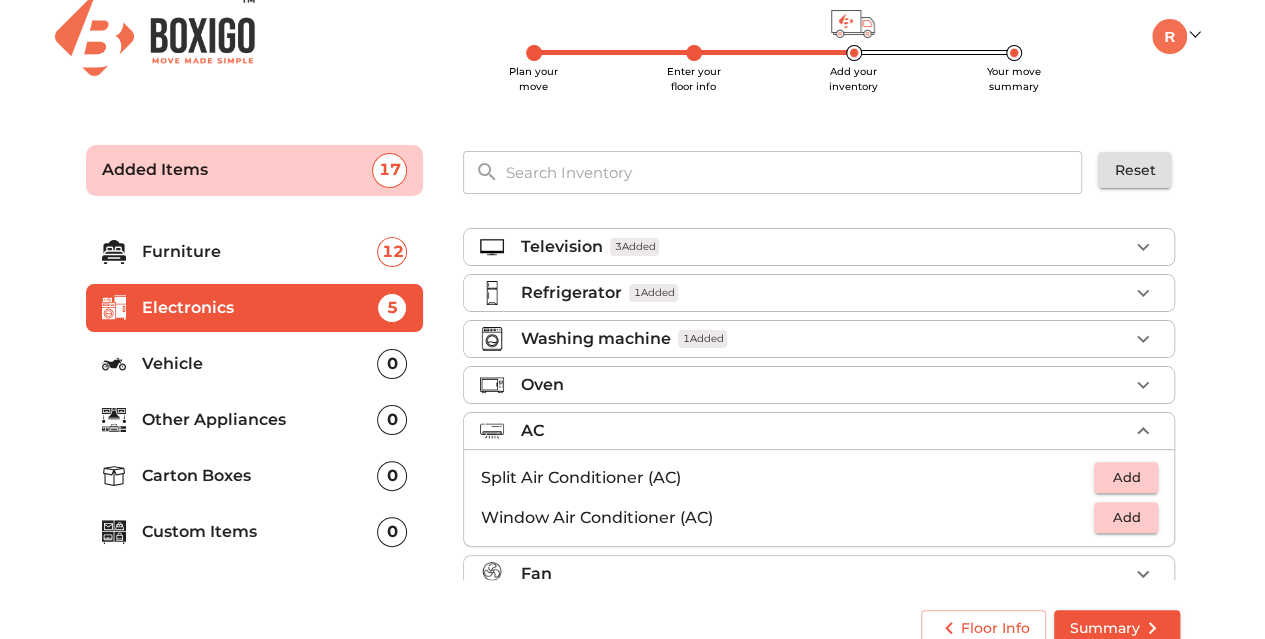 scroll, scrollTop: 24, scrollLeft: 0, axis: vertical 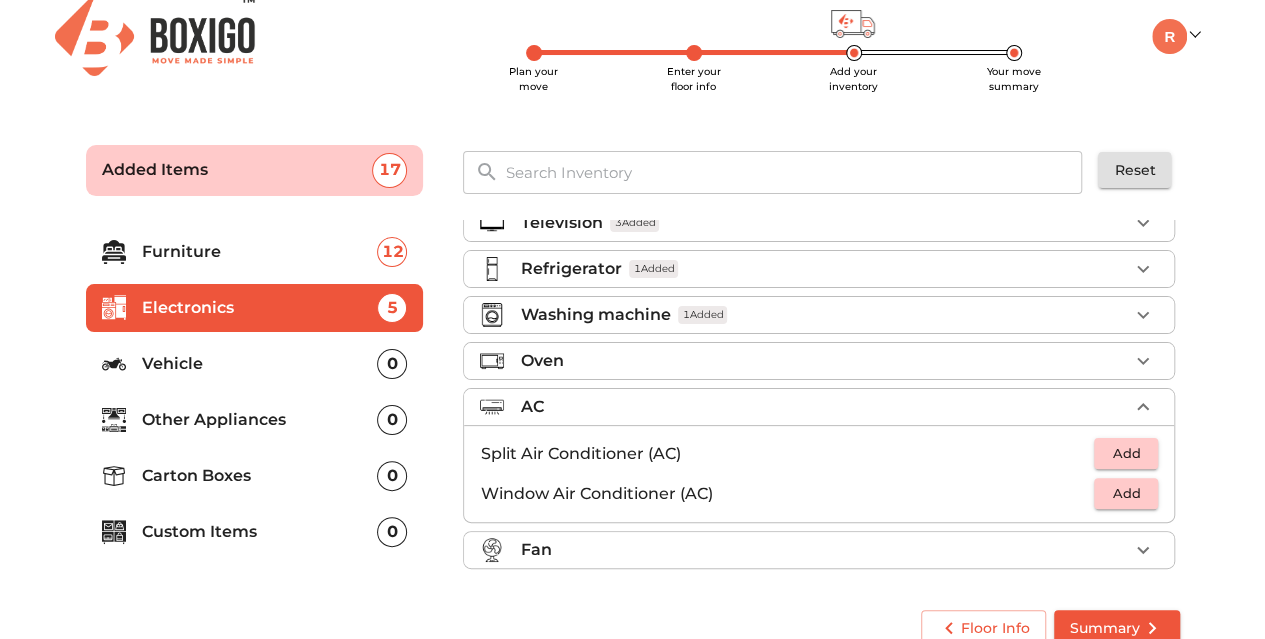 click on "Summary" at bounding box center [1117, 628] 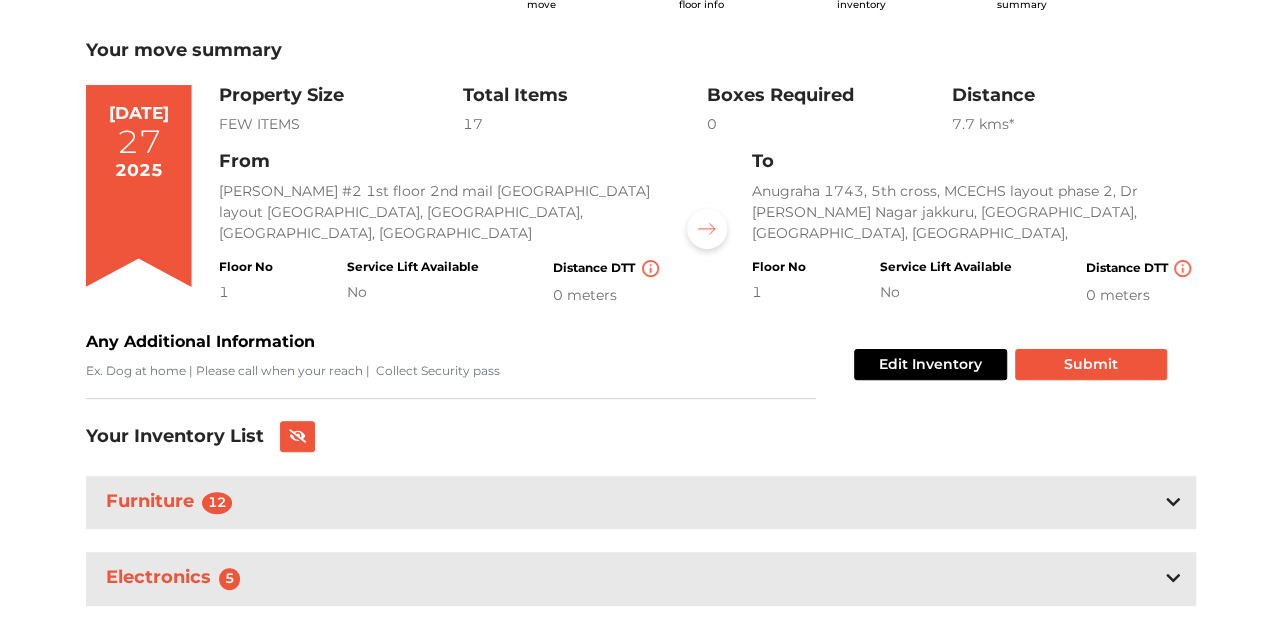 scroll, scrollTop: 130, scrollLeft: 0, axis: vertical 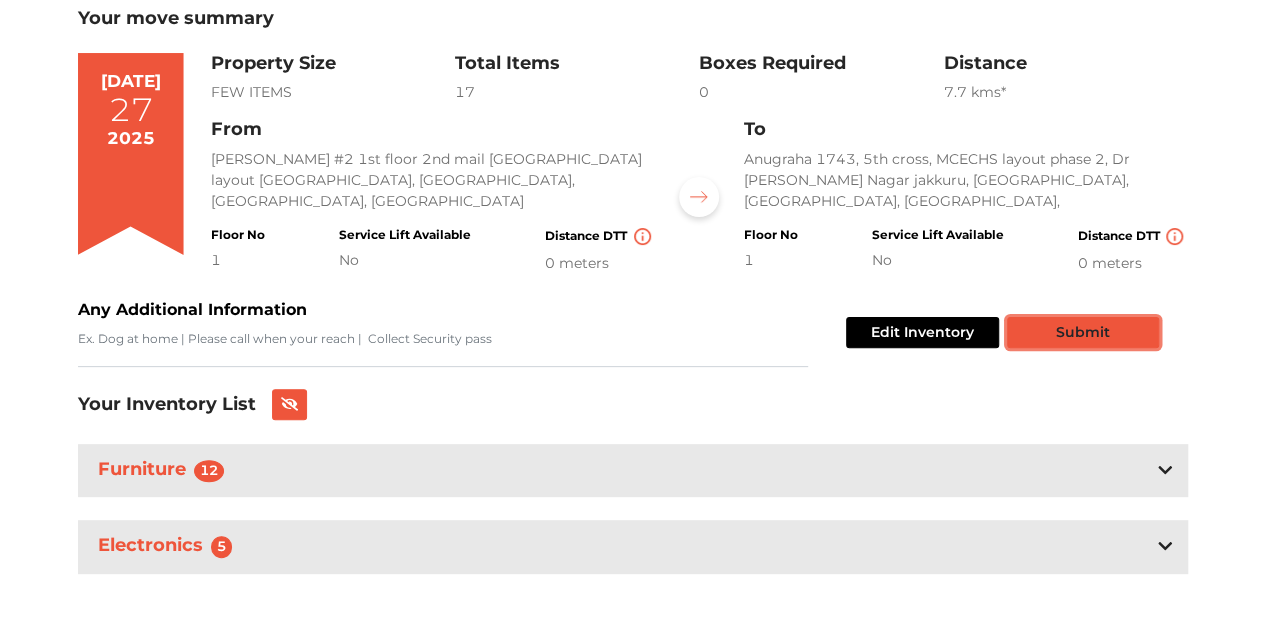 click on "Submit" at bounding box center [1083, 332] 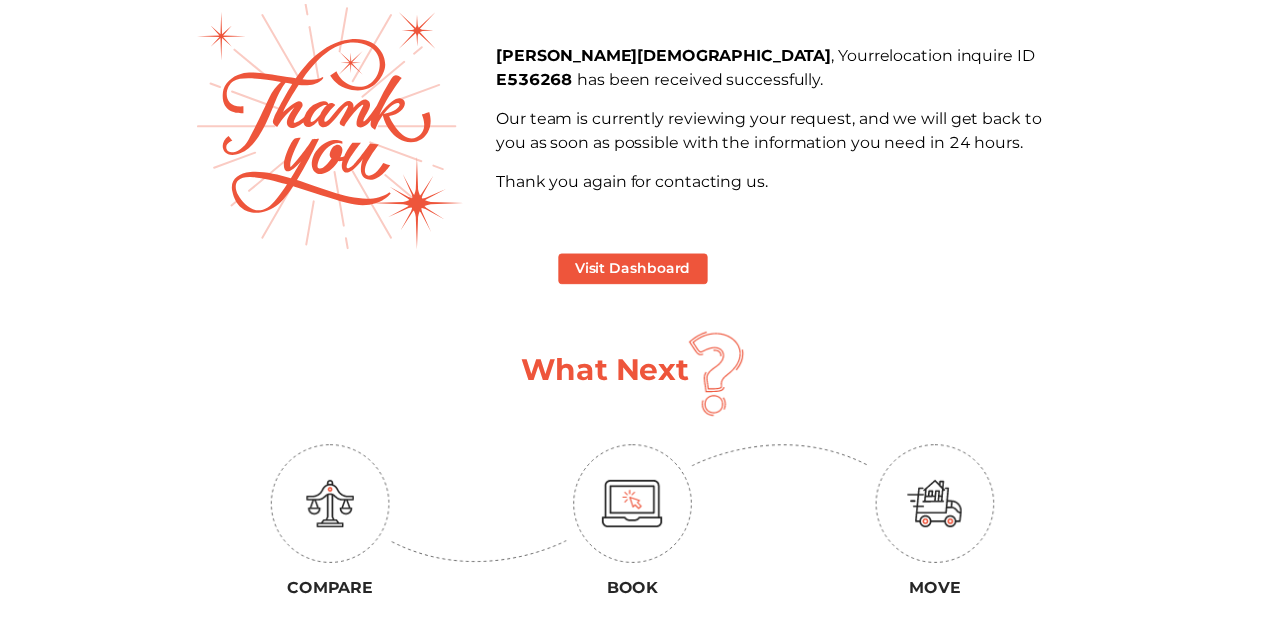 scroll, scrollTop: 0, scrollLeft: 0, axis: both 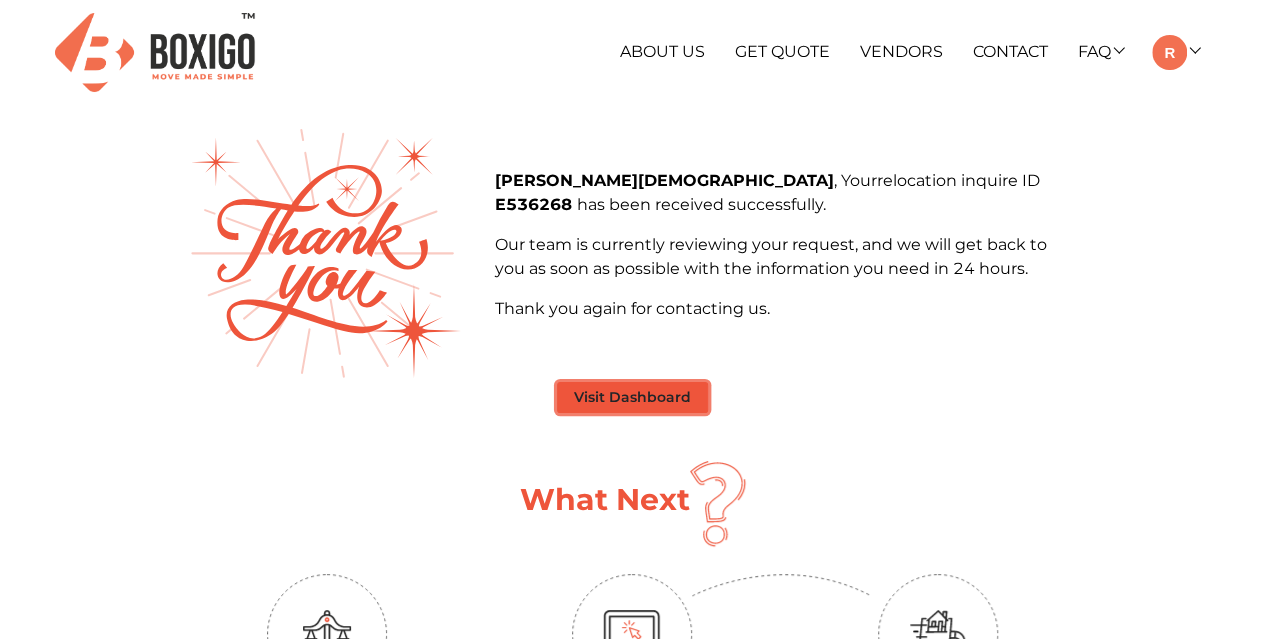 click on "Visit Dashboard" at bounding box center [632, 397] 